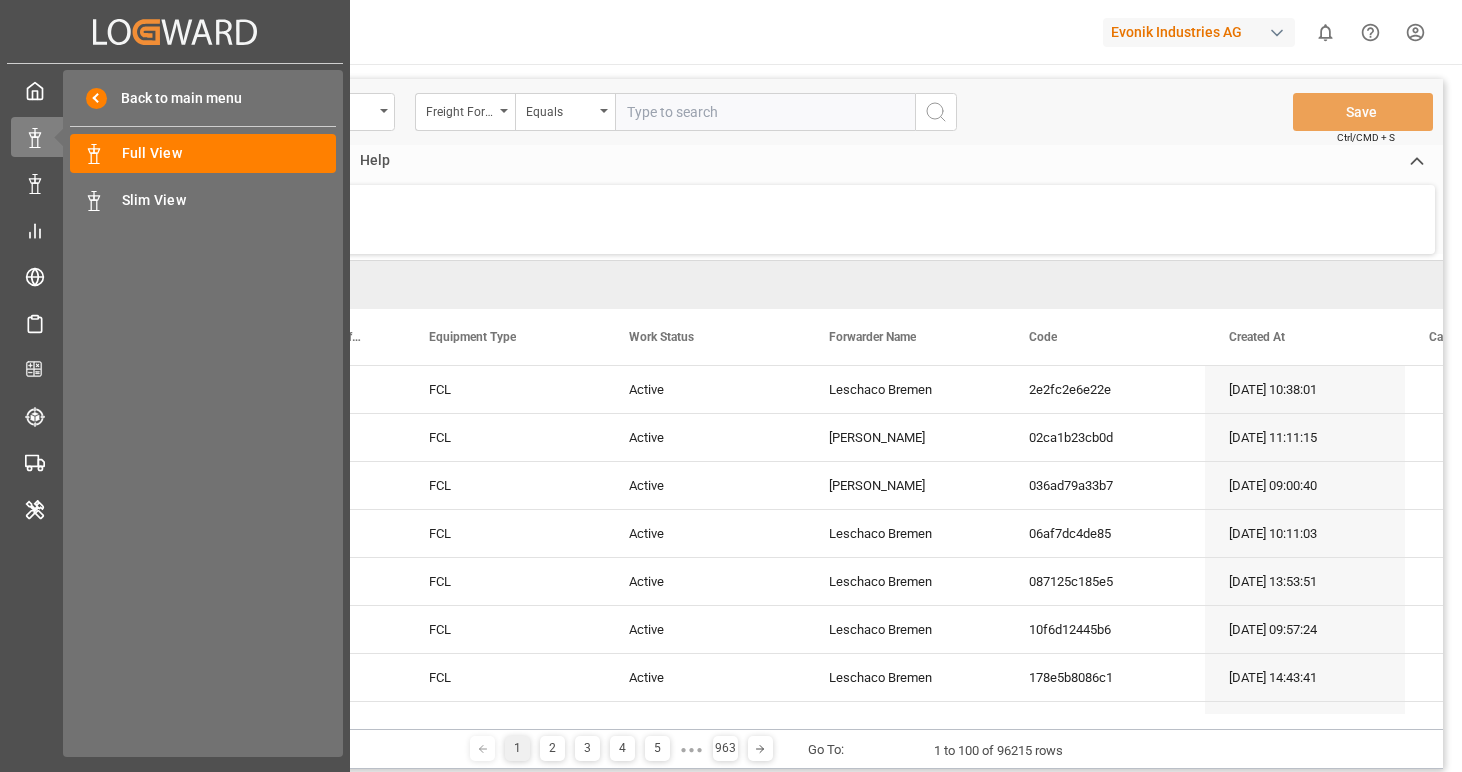 scroll, scrollTop: 0, scrollLeft: 0, axis: both 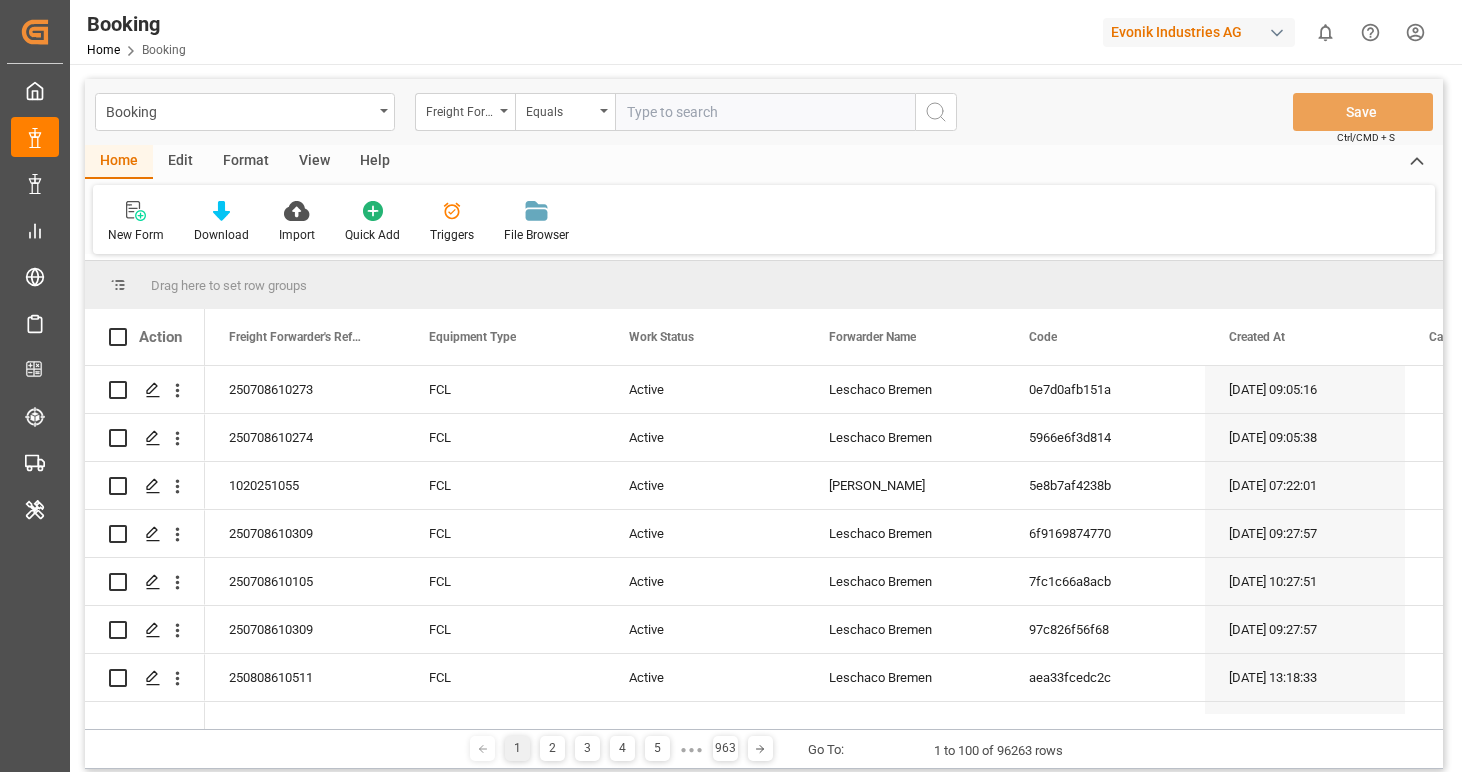 click on "Format" at bounding box center [246, 162] 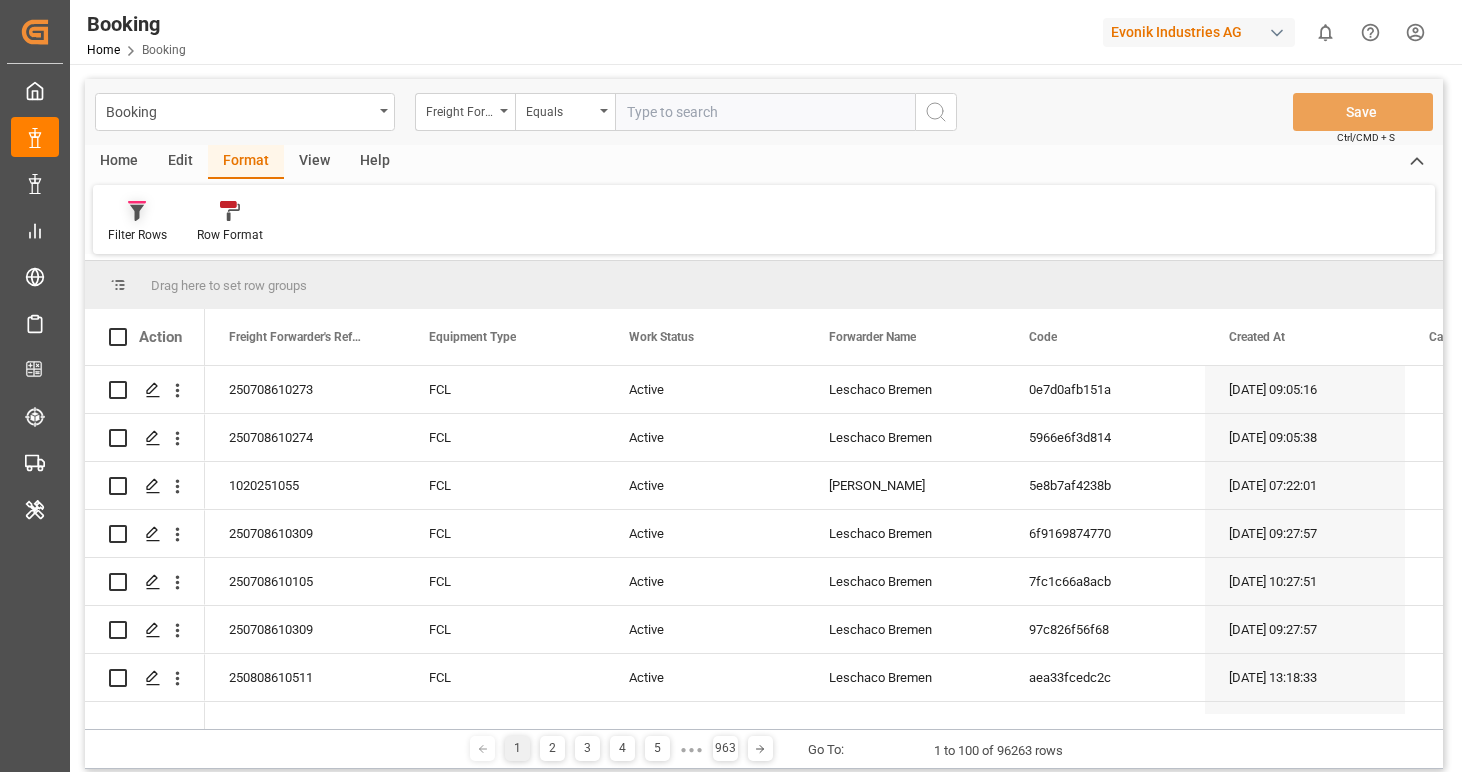 click on "Filter Rows" at bounding box center (137, 222) 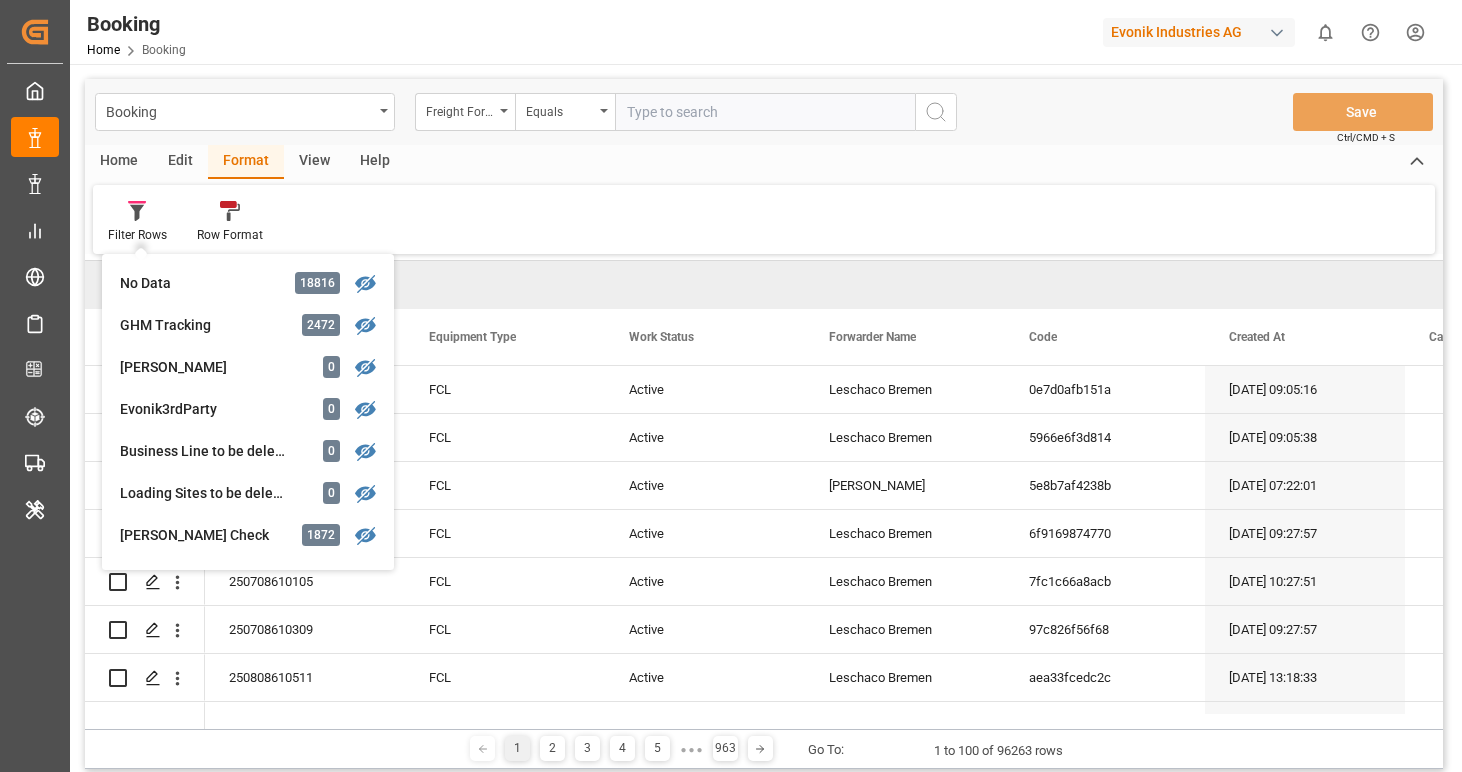 click on "Edit" at bounding box center [180, 162] 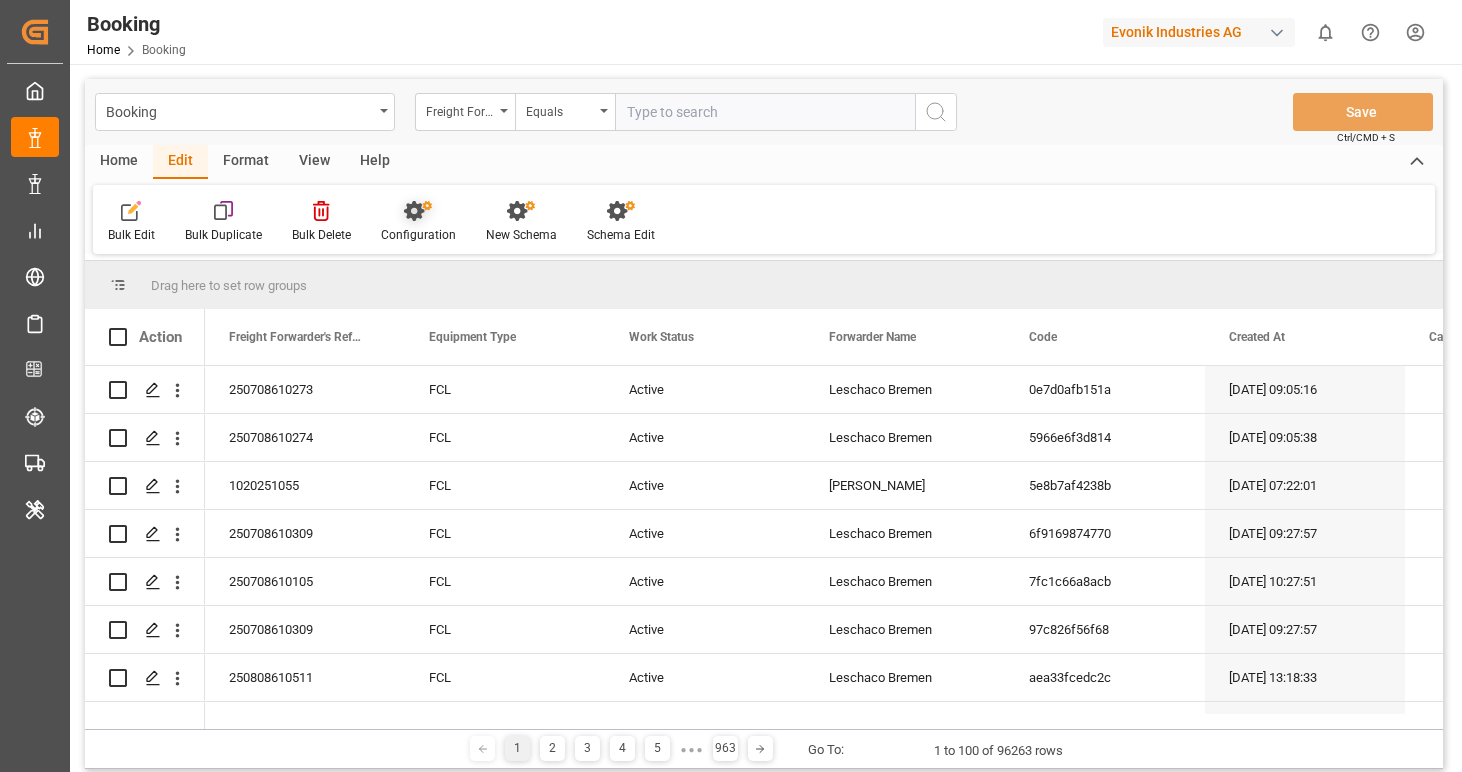 click on "Configuration" at bounding box center [418, 222] 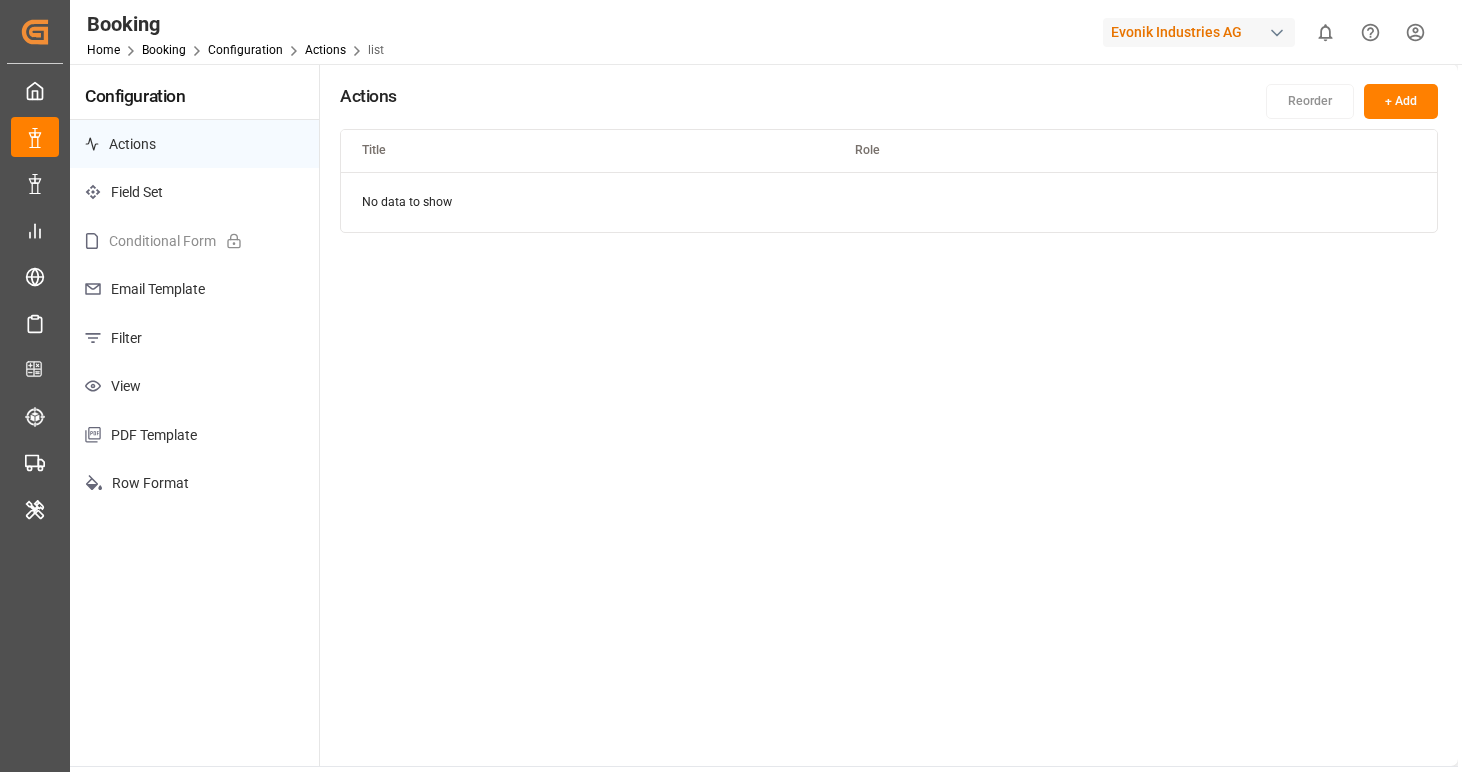 click on "Filter" at bounding box center (194, 338) 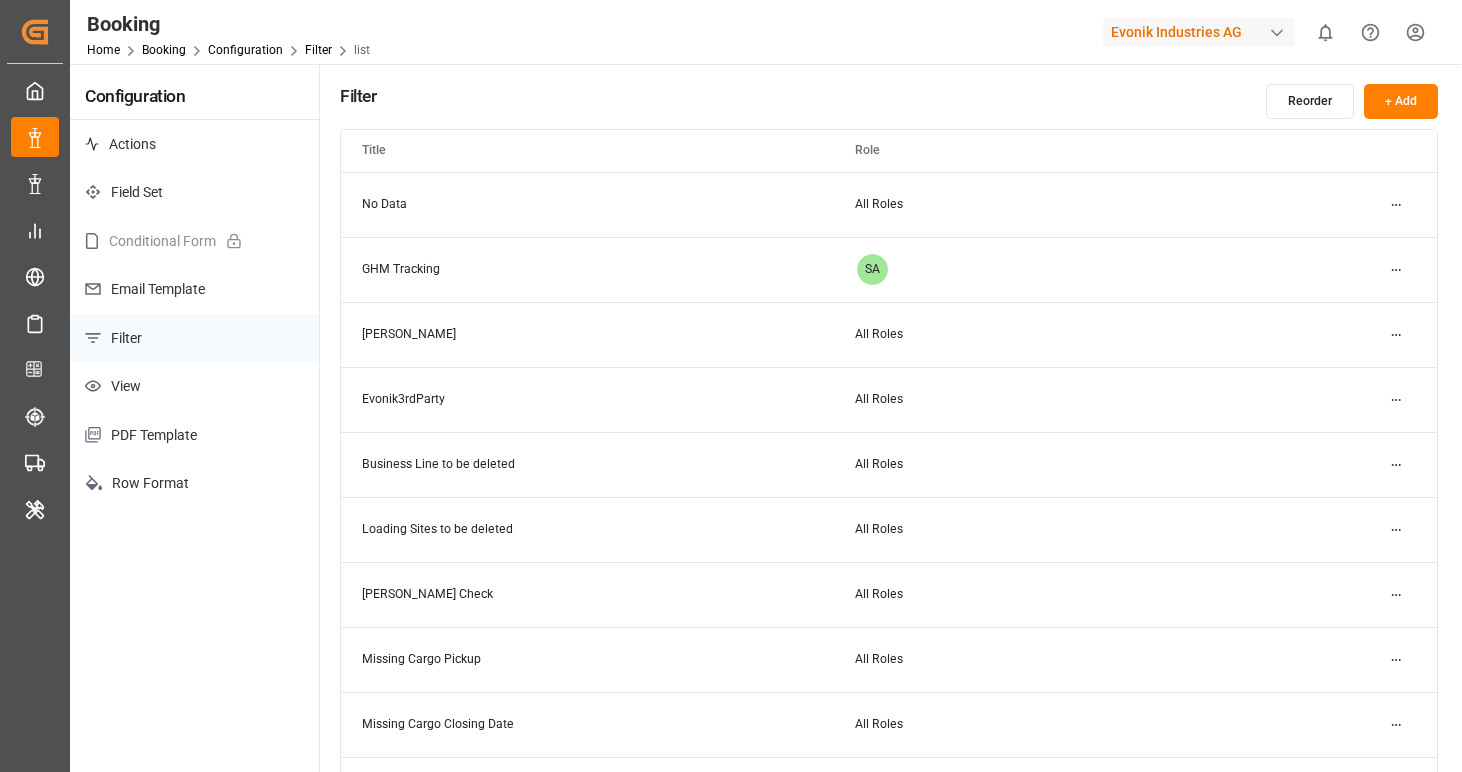 click on "Created by potrace 1.15, written by Peter Selinger 2001-2017 Created by potrace 1.15, written by Peter Selinger 2001-2017 My Cockpit My Cockpit Data Management Data Management Shipment Status Overview Shipment Status Overview My Reports My Reports Risk Management Risk Management Schedules Schedules CO2e Calculator CO2e Calculator Tracking Tracking Transport Planner Transport Planner Internal Tool Internal Tool Back to main menu Booking Home Booking Configuration Filter list Evonik Industries AG 0 Notifications Only show unread All Watching Mark all categories read No notifications Configuration Actions Field Set Conditional Form Email Template Filter View PDF Template Row Format Filter Reorder + Add Title Role No Data All Roles GHM Tracking SA Karl gross All Roles Evonik3rdParty All Roles Business Line to be deleted All Roles Loading Sites to be deleted All Roles RETA Delay Check All Roles Missing Cargo Pickup All Roles Missing Cargo Closing Date All Roles Missing Gate In POL (precarriage: null) All Roles ©" at bounding box center [731, 386] 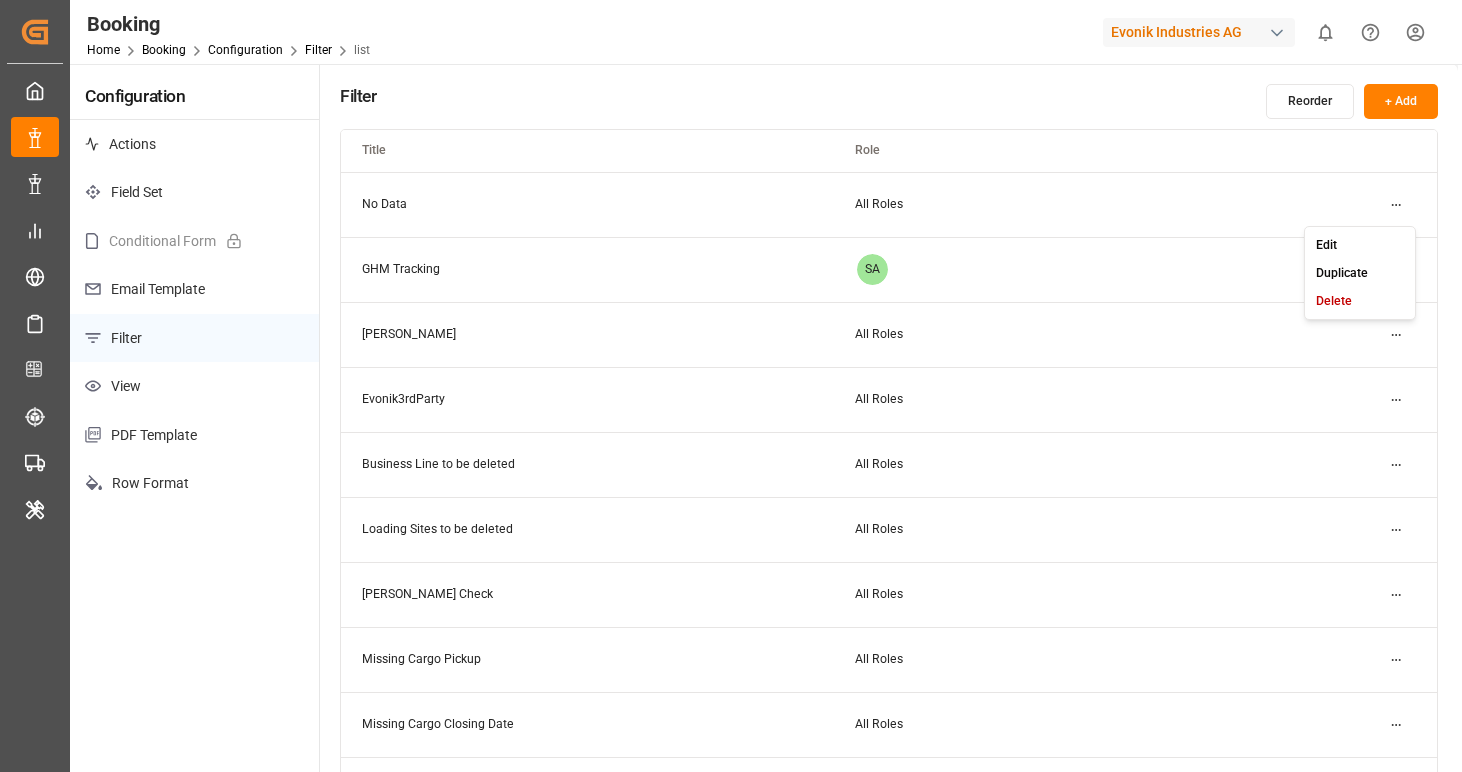 click on "Delete" at bounding box center (1360, 301) 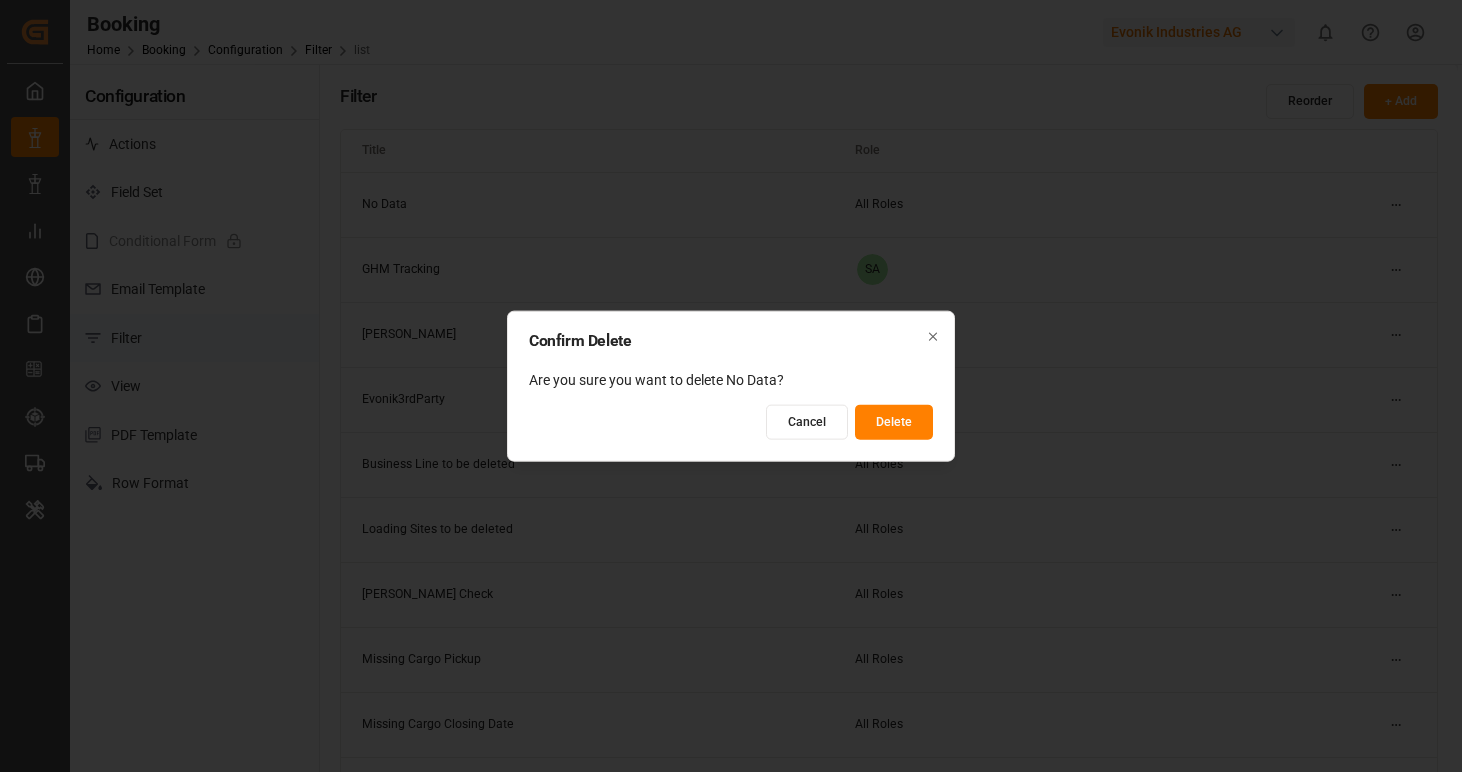 click on "Delete" at bounding box center [894, 421] 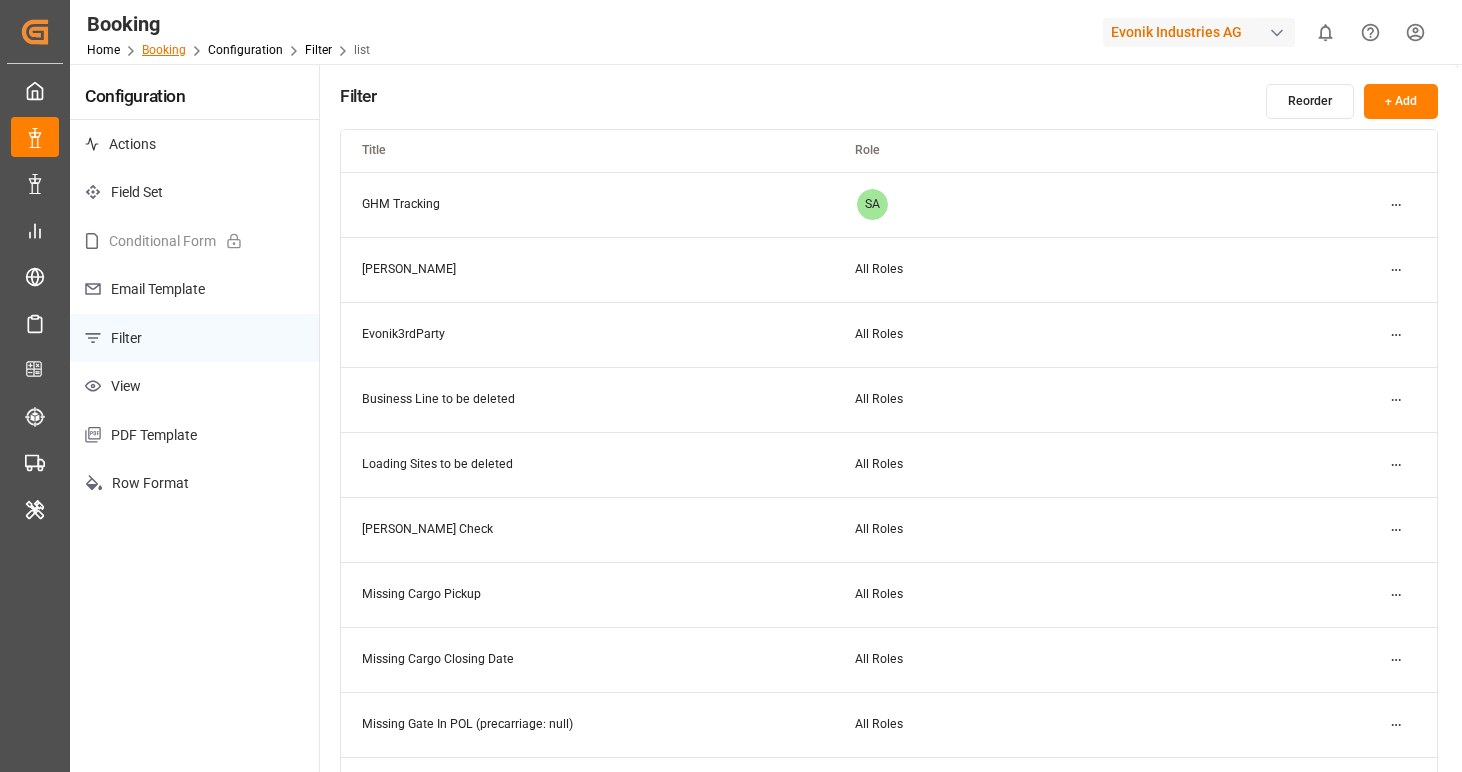 click on "Booking" at bounding box center (164, 50) 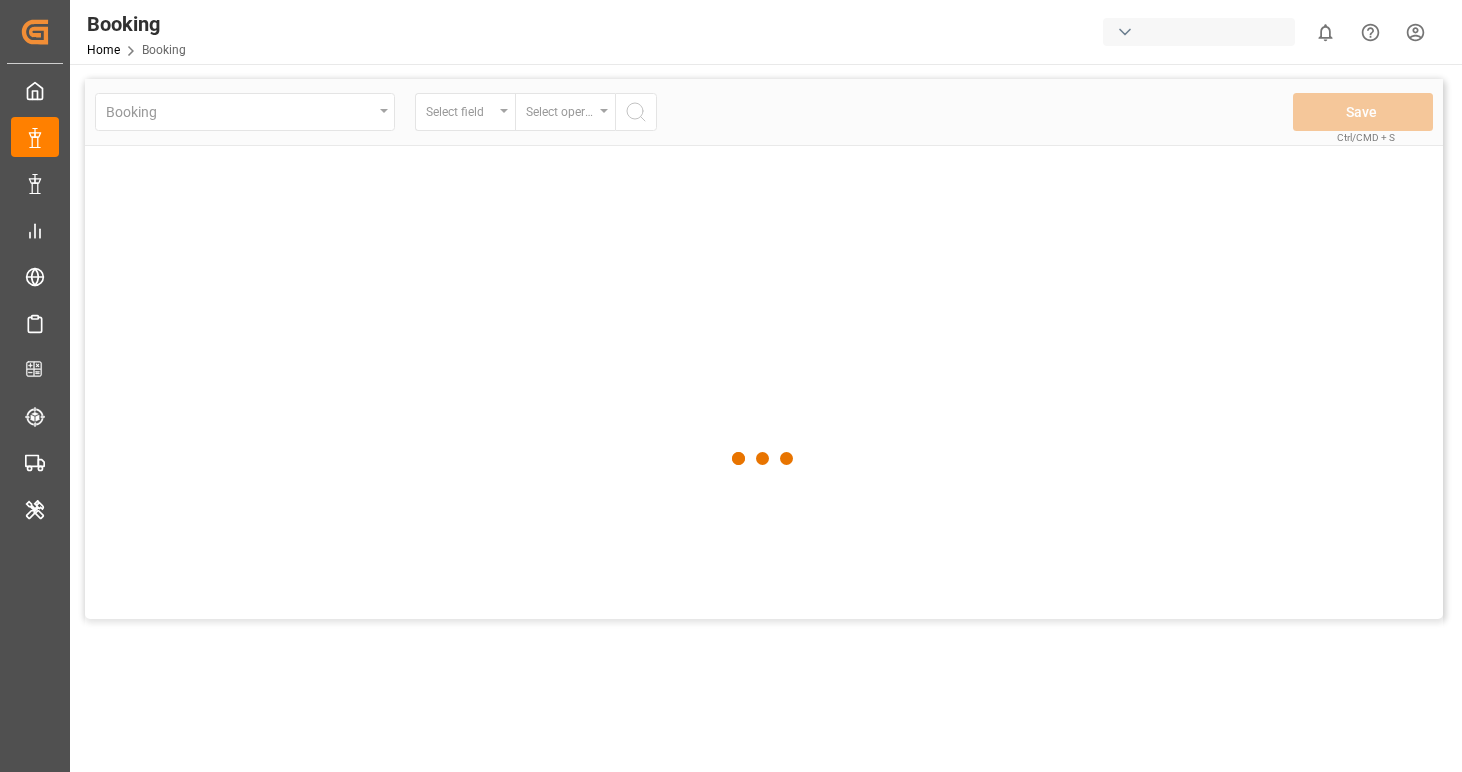 scroll, scrollTop: 0, scrollLeft: 0, axis: both 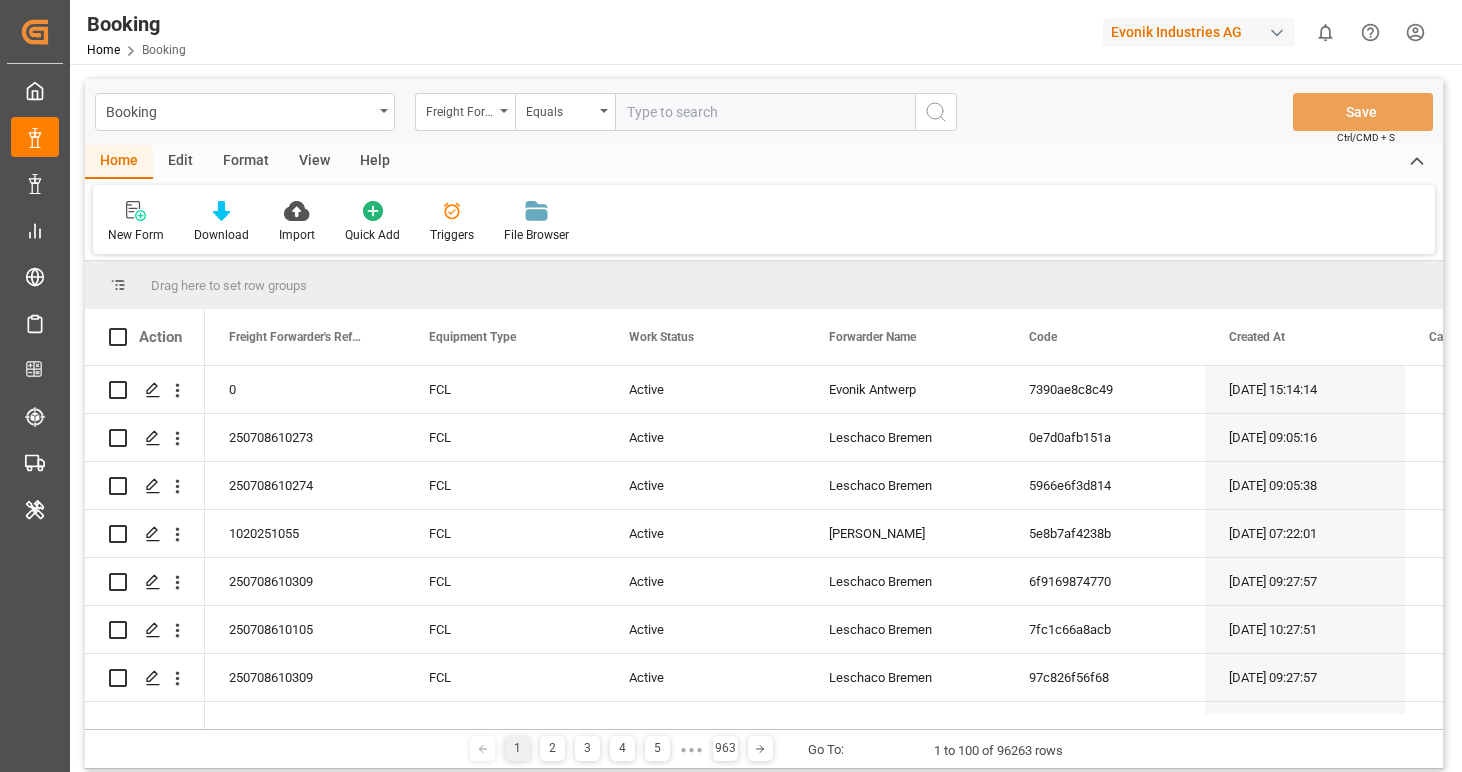 click on "Format" at bounding box center [246, 162] 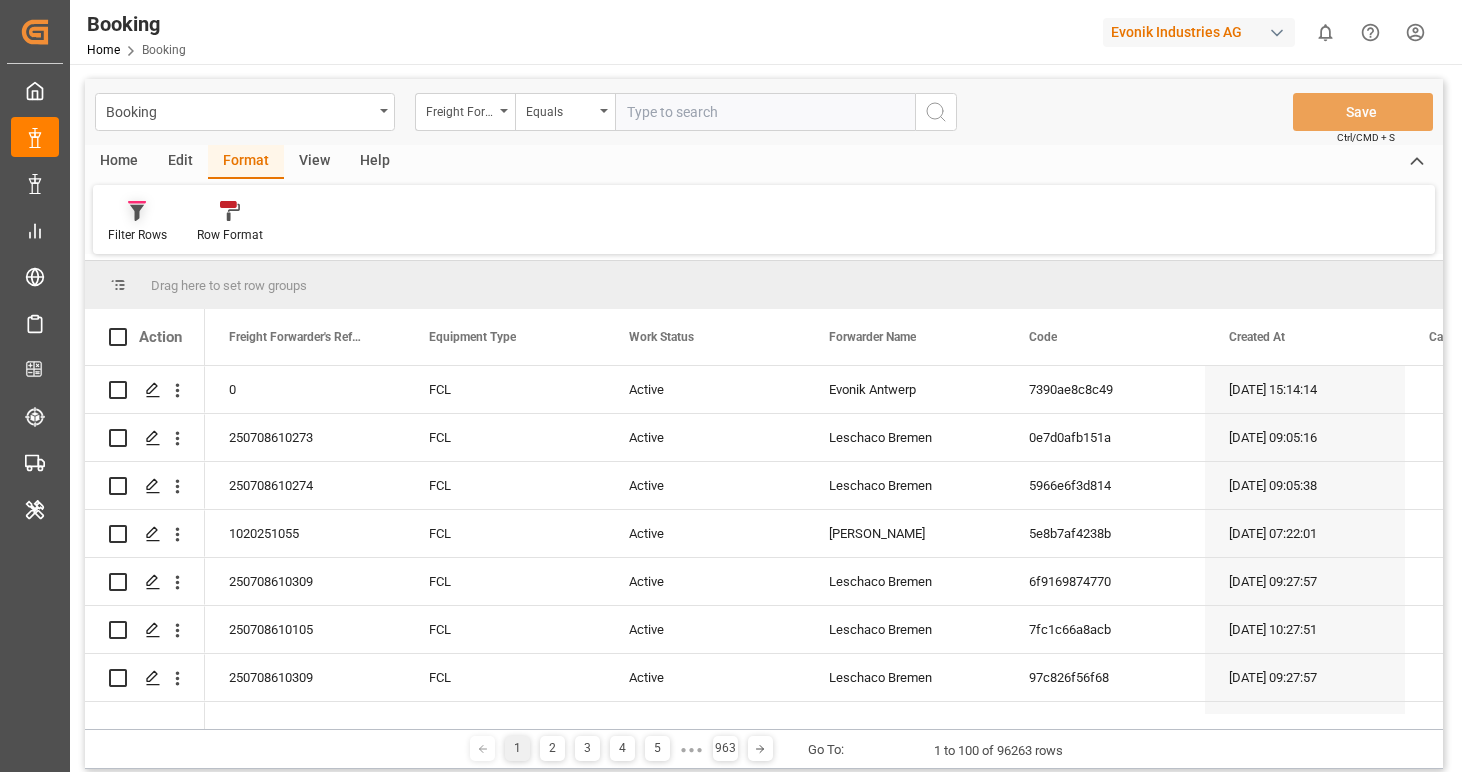 click on "Filter Rows" at bounding box center (137, 235) 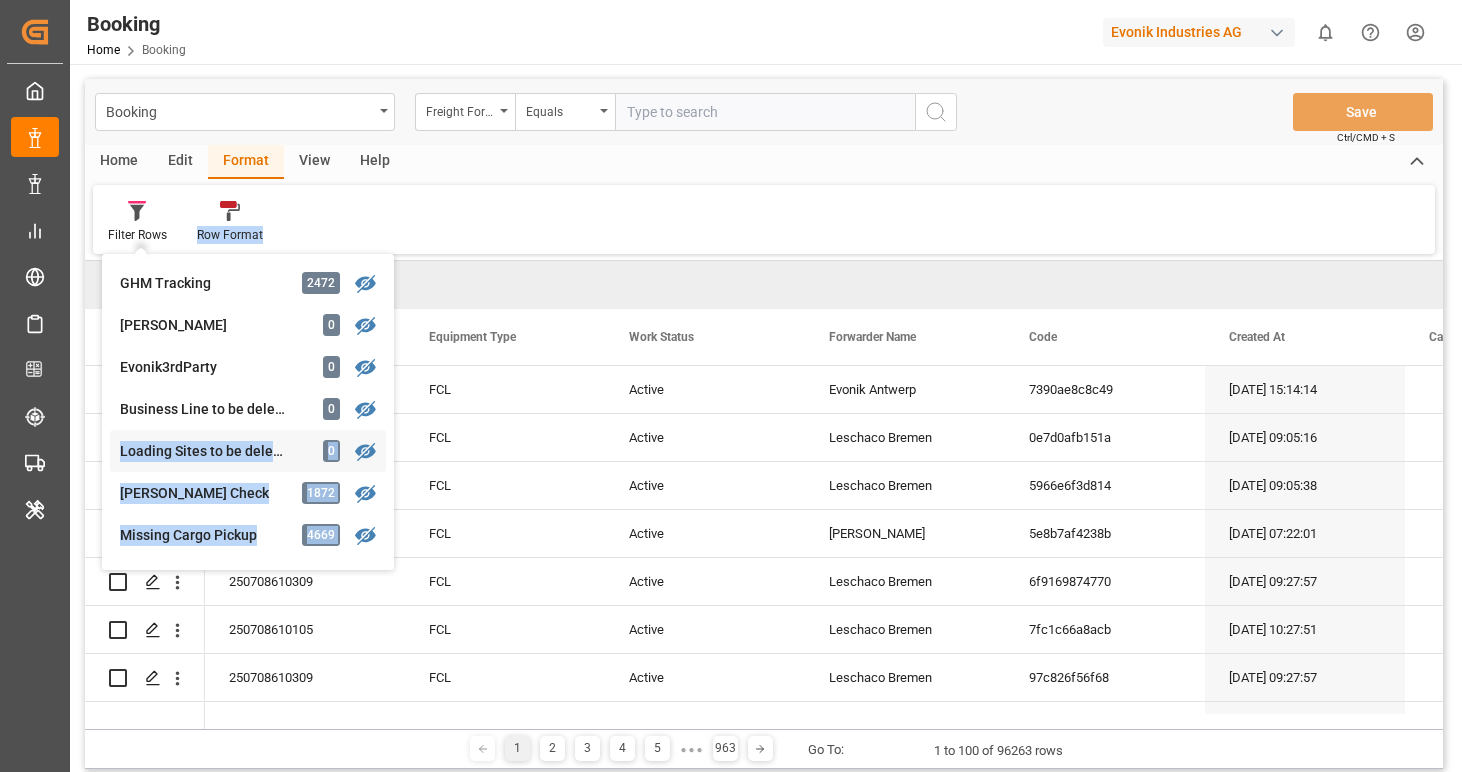 click on "Booking Freight Forwarder's Reference No. Equals Save Ctrl/CMD + S Home Edit Format View Help Filter Rows GHM Tracking 2472   Karl gross 0   Evonik3rdParty 0   Business Line to be deleted 0   Loading Sites to be deleted 0   RETA Delay Check 1872   Missing Cargo Pickup 4669   Missing Cargo Closing Date 7405   Missing Gate In POL (precarriage: null) 4   Missing Gate in POL truck 0   Missing Gate in POL Barge 275   Missing Gate In POL Rail 241   Missing Departure 11   Missing ETD 3508   Missing ETA 3336   EventsNotGivenByCarrier 0   TS Tracking 0   Transhipment 1 639   Transhipment 2 166   Transhipment 3 4   Missing Arrival 87   Missing Gate Out POD 419   Missing Empty Delivered Depot 925   Missing Gate Out ICD 5   Missing Gate In ICD 6   Caretaker Remark 23584   Control Tower Filter 95623   Empty Carrier Filter 9190   Incorrect Port Name Filter 878   Shipment Status Overview Customer Service 96257   Deviation Report daily 367   Pod Error 0   PodName Error 16450   PodCountry Error 5276   PodRegionName Error   0" at bounding box center [764, 424] 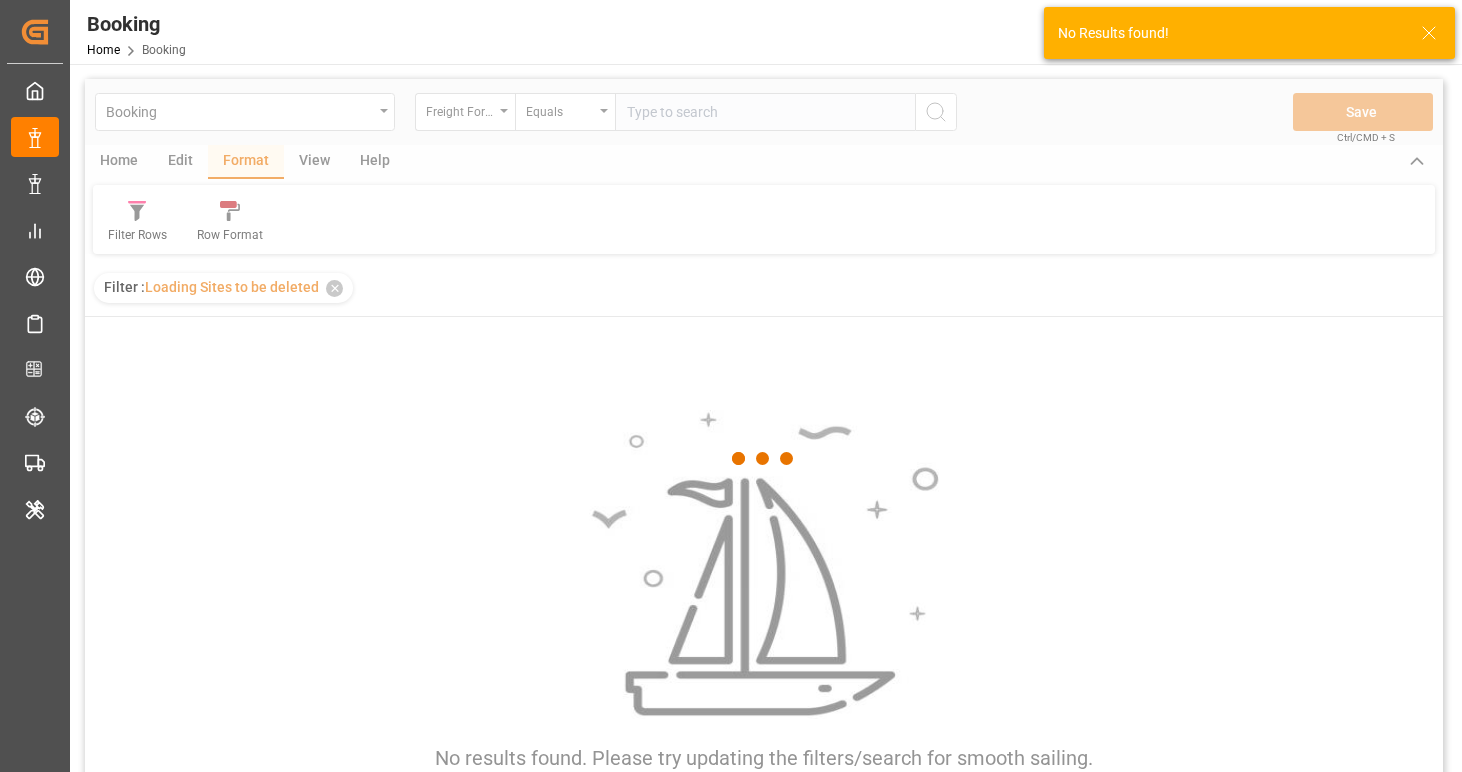 click at bounding box center [764, 459] 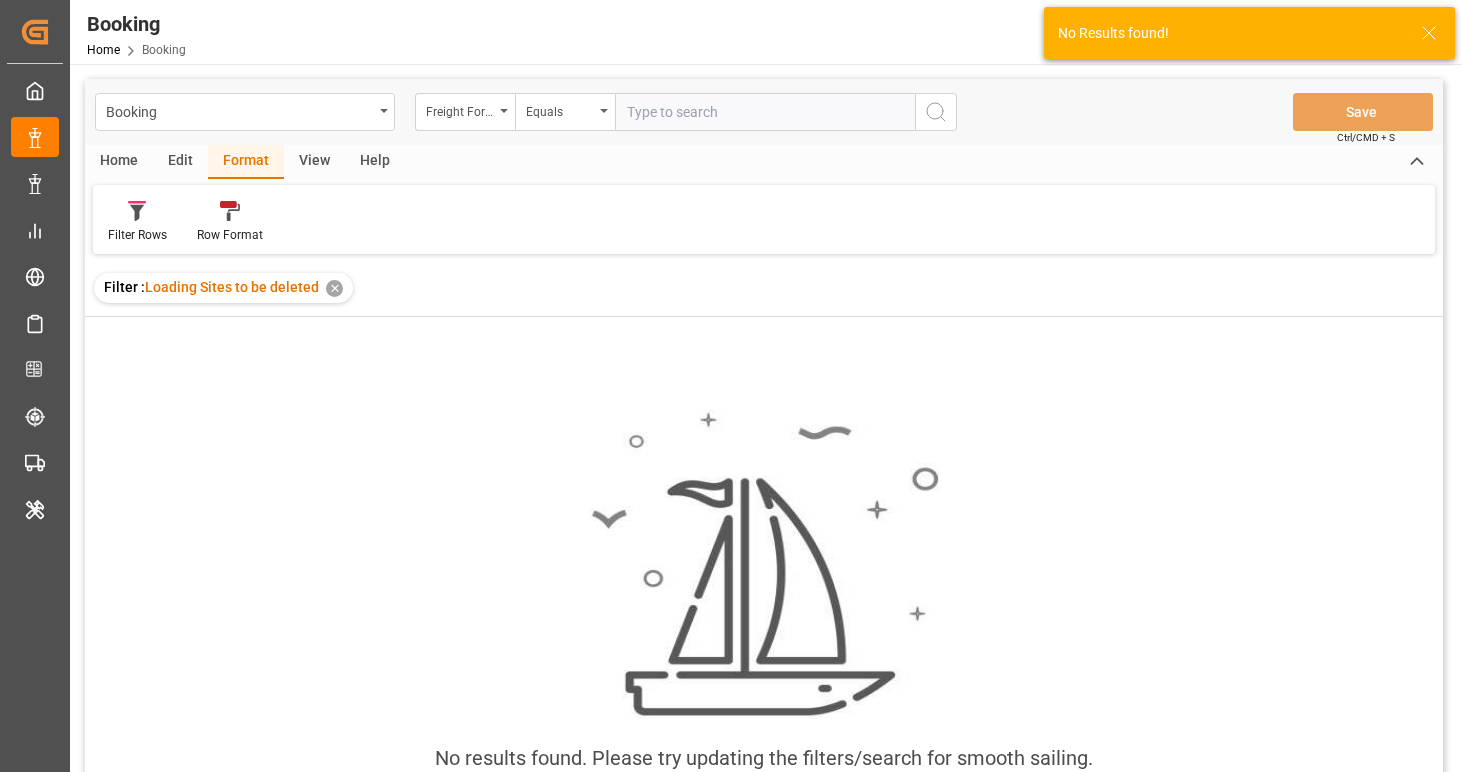click on "✕" at bounding box center [334, 288] 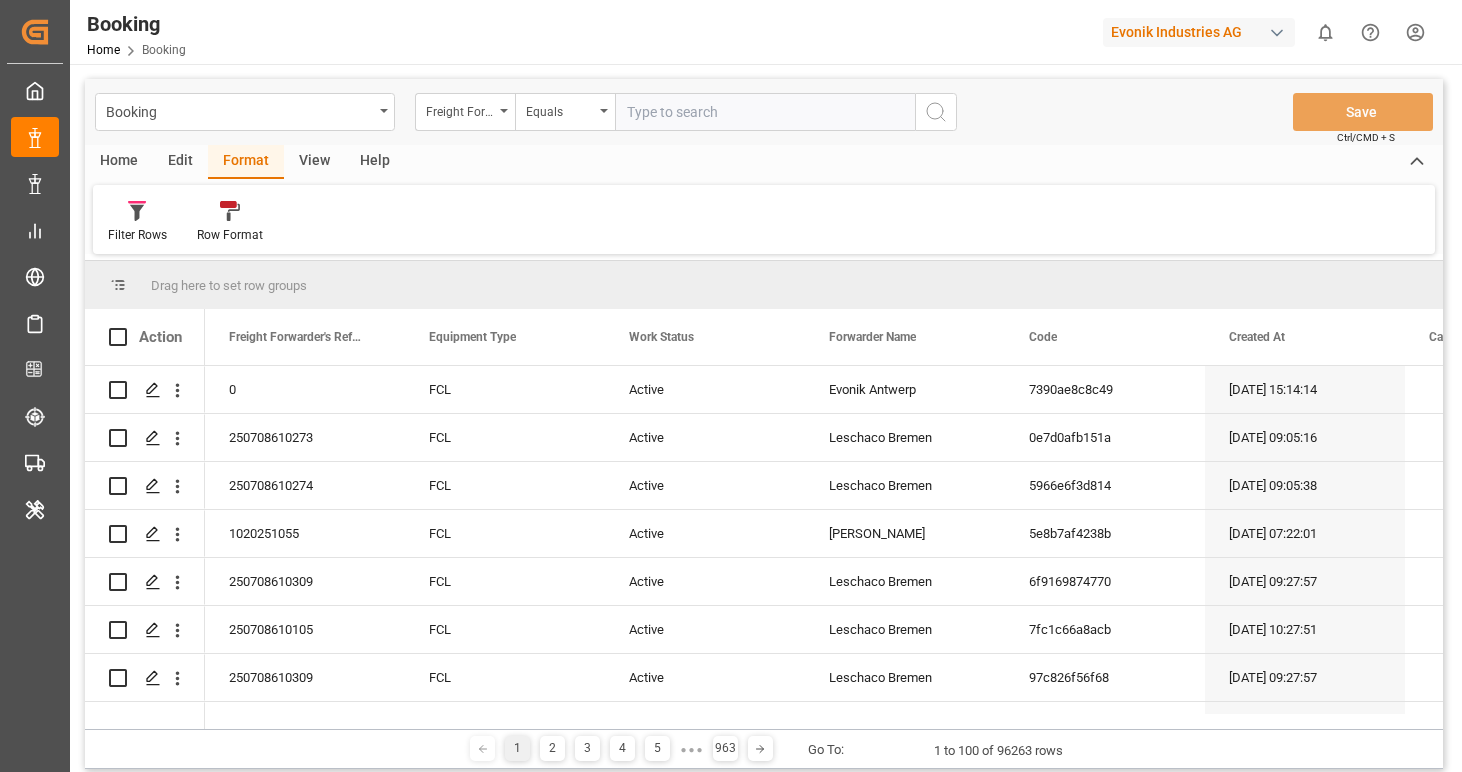 click on "Filter Rows" at bounding box center (137, 222) 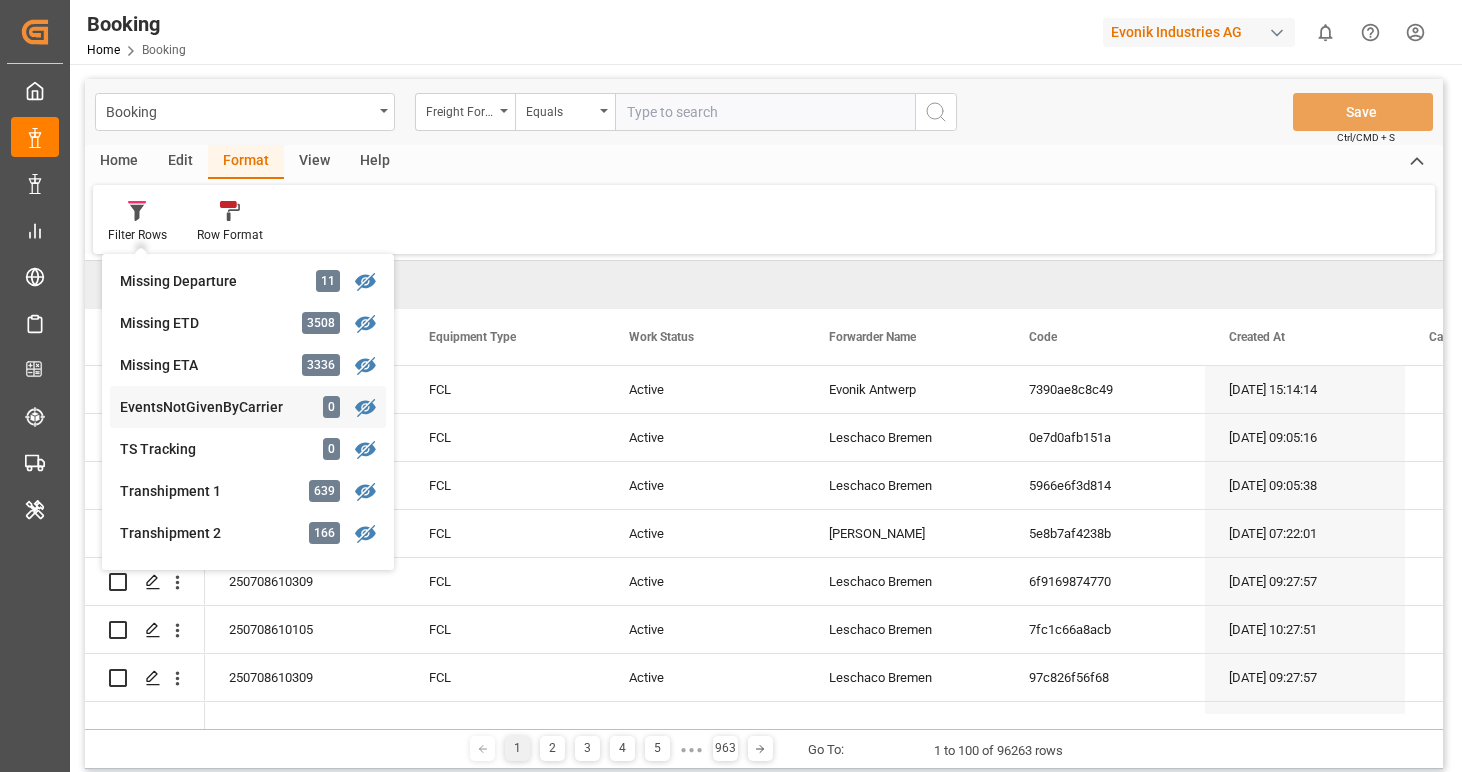 scroll, scrollTop: 502, scrollLeft: 0, axis: vertical 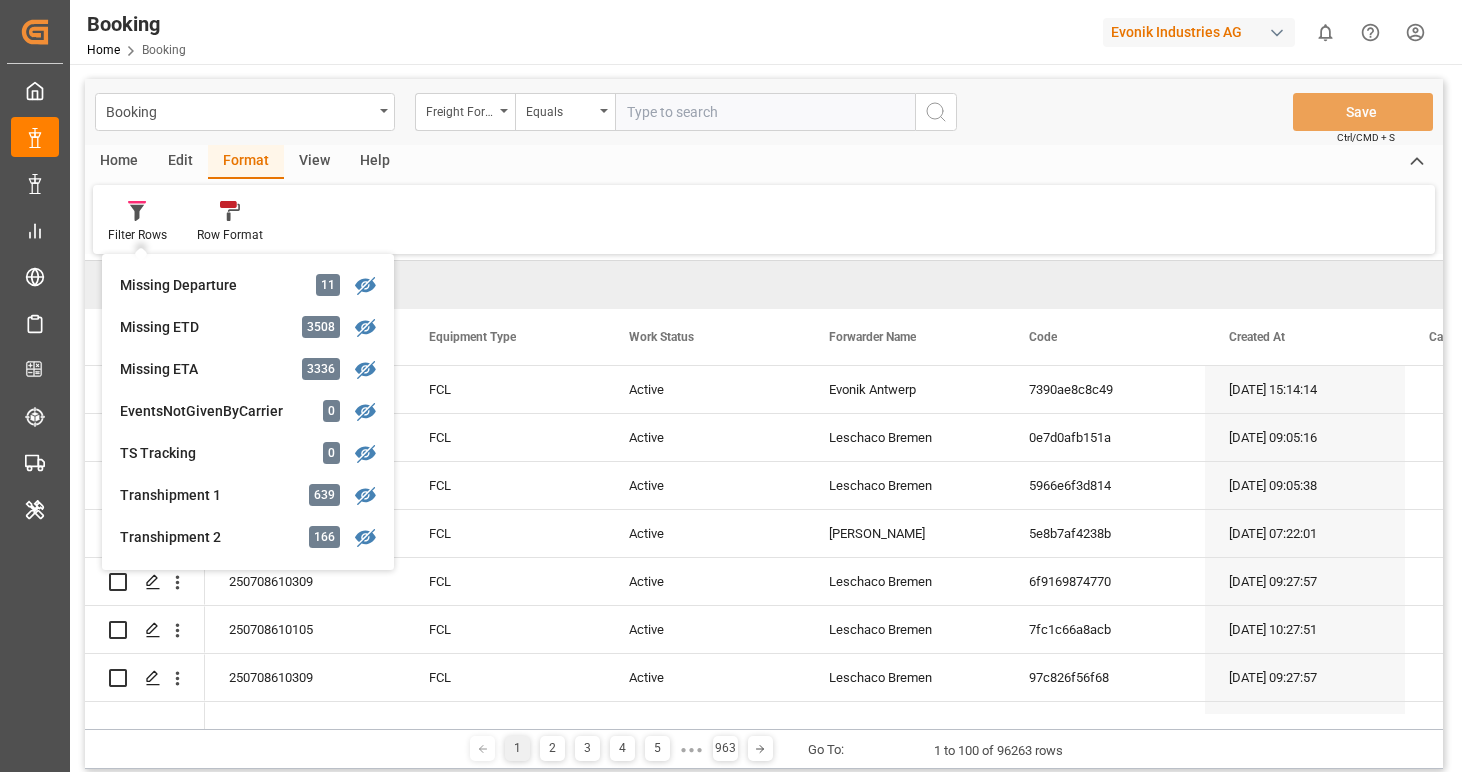 click on "Edit" at bounding box center (180, 162) 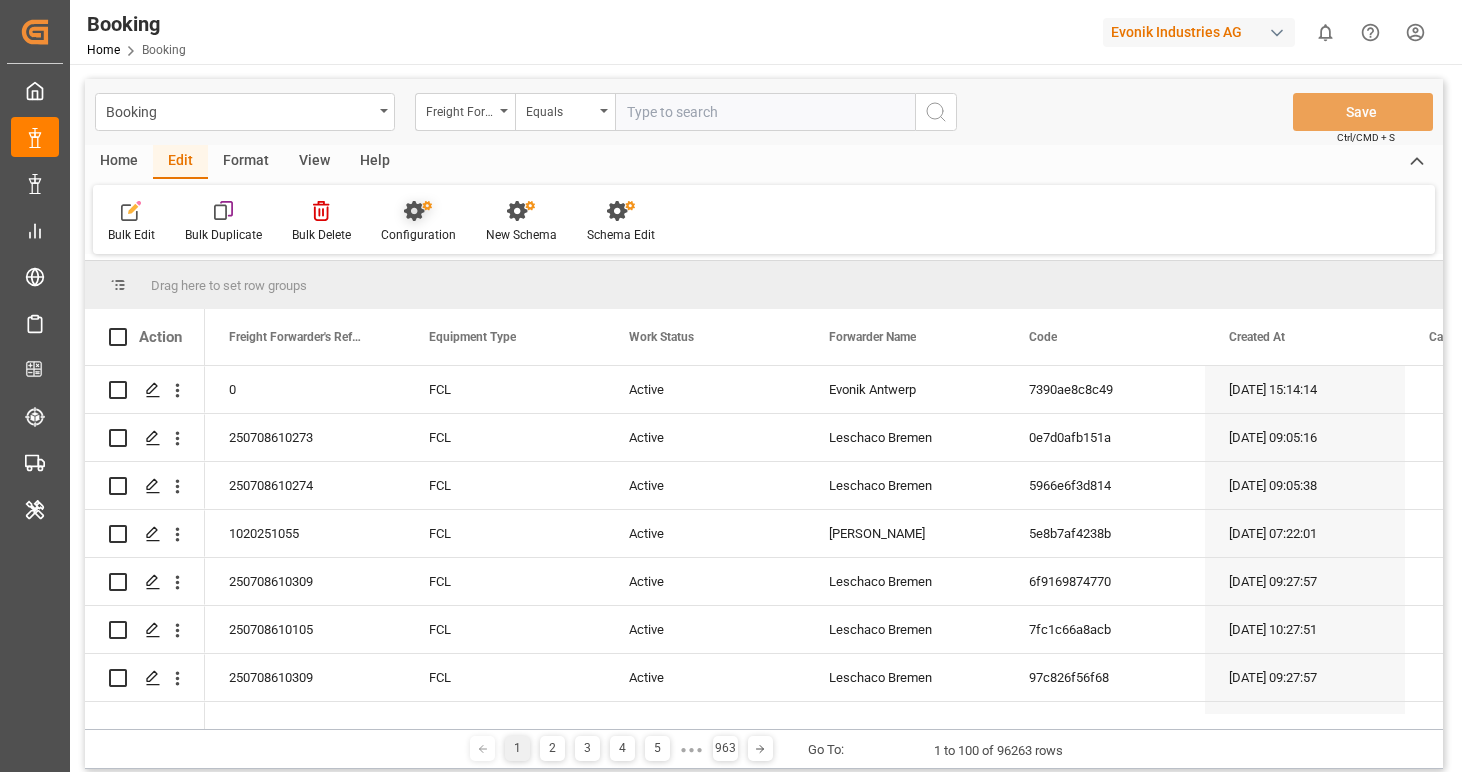 click on "Configuration" at bounding box center (418, 222) 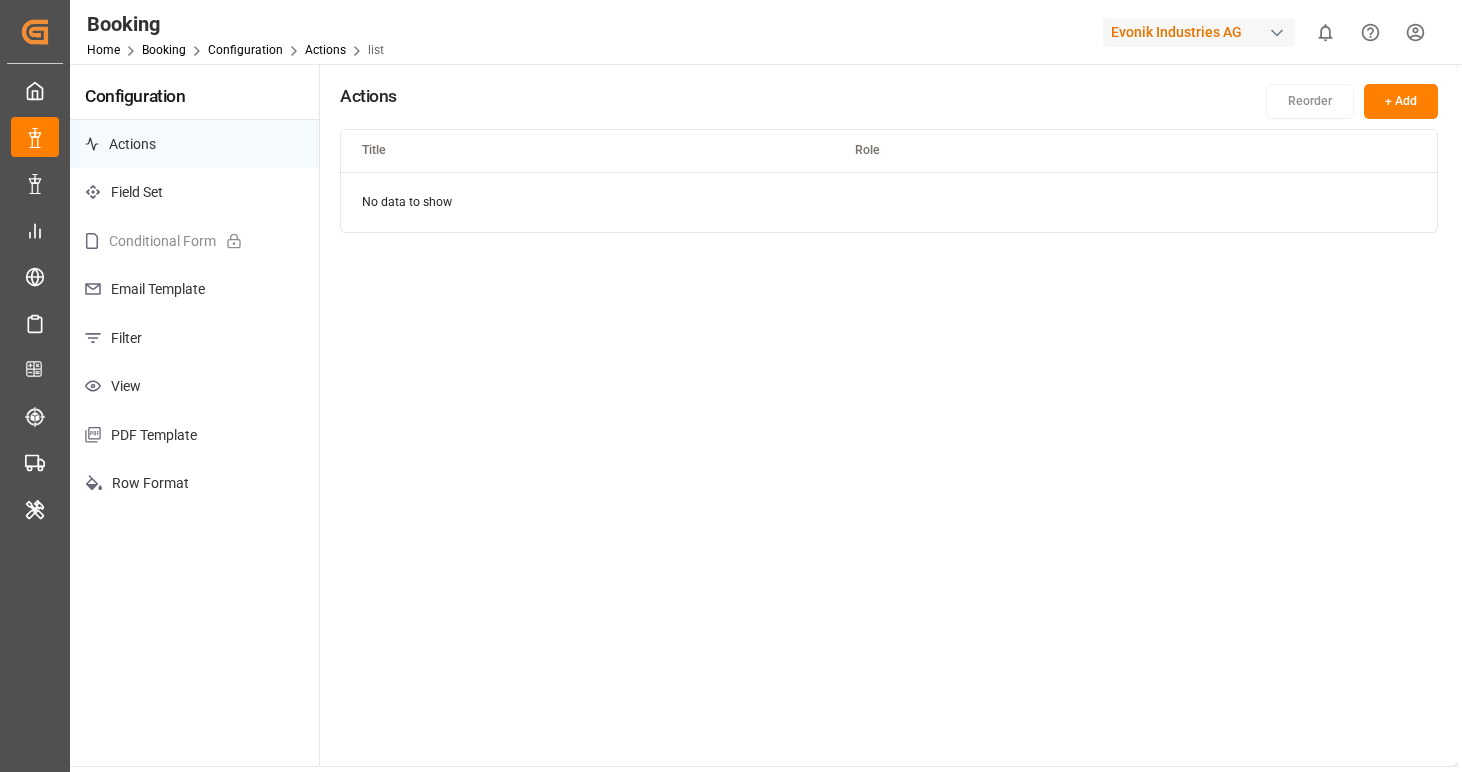click on "Filter" at bounding box center (194, 338) 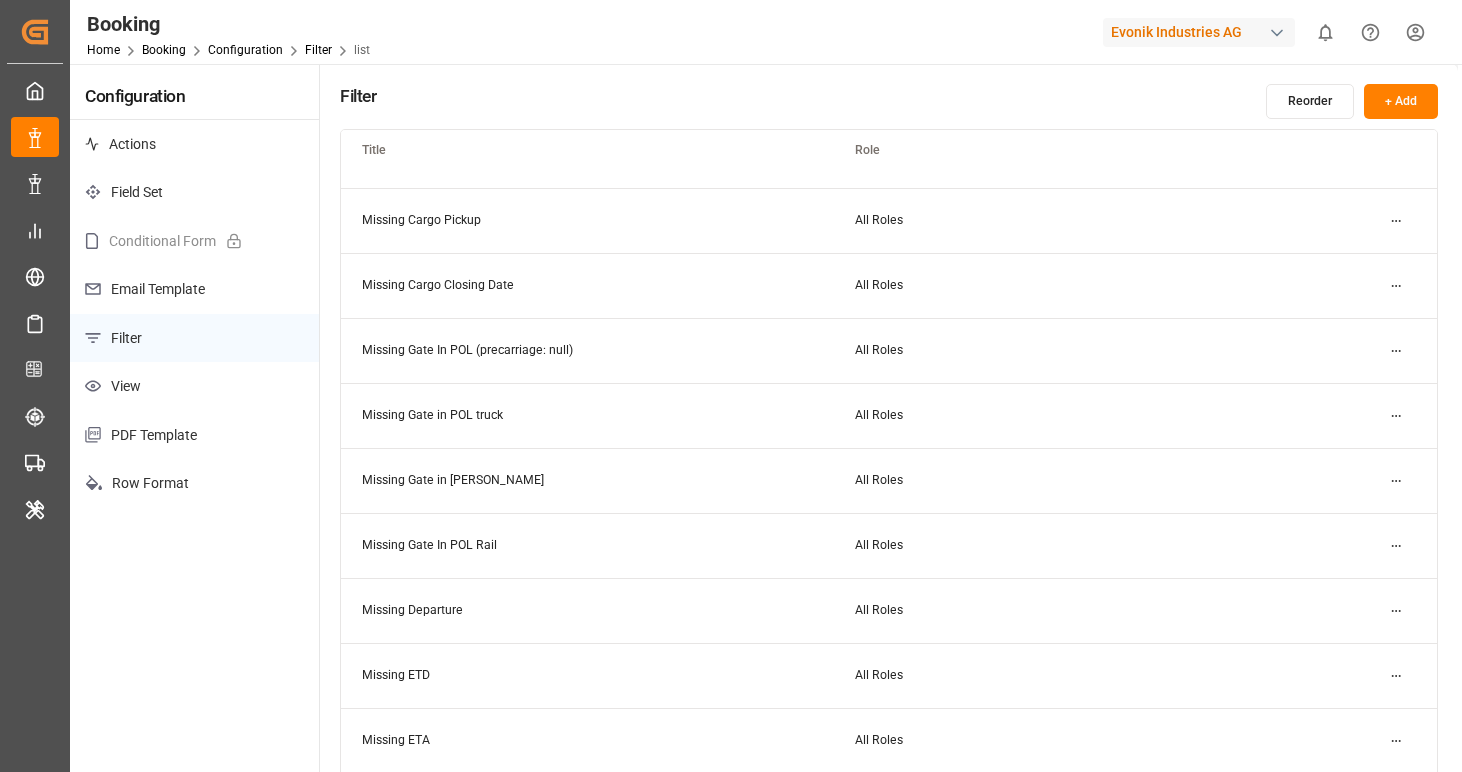 scroll, scrollTop: 389, scrollLeft: 0, axis: vertical 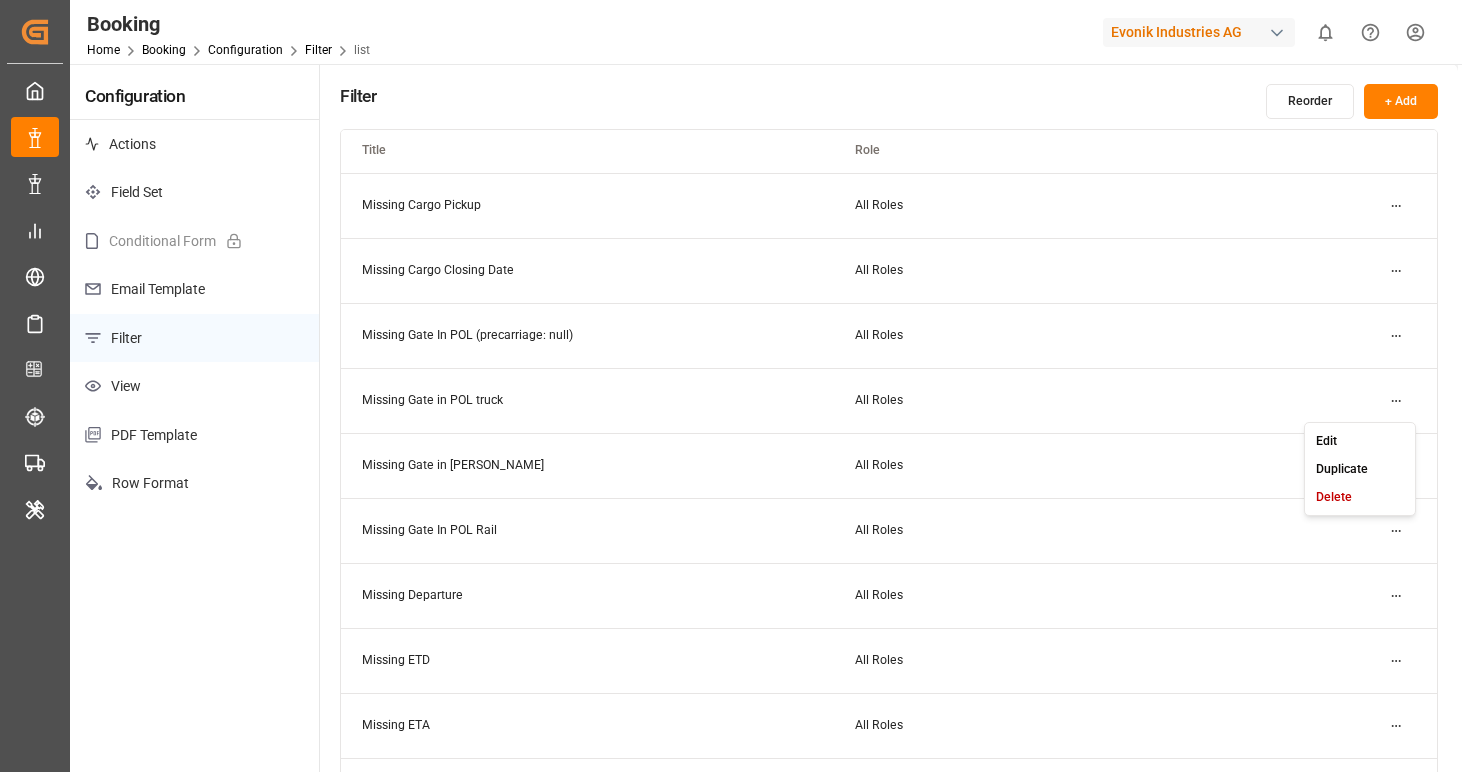 click on "Created by potrace 1.15, written by [PERSON_NAME] [DATE]-[DATE] Created by potrace 1.15, written by [PERSON_NAME] [DATE]-[DATE] My Cockpit My Cockpit Data Management Data Management Shipment Status Overview Shipment Status Overview My Reports My Reports Risk Management Risk Management Schedules Schedules CO2e Calculator CO2e Calculator Tracking Tracking Transport Planner Transport Planner Internal Tool Internal Tool Back to main menu Booking Home Booking Configuration Filter list Evonik Industries AG 0 Notifications Only show unread All Watching Mark all categories read No notifications Configuration Actions Field Set Conditional Form Email Template Filter View PDF Template Row Format Filter Reorder + Add Title Role GHM Tracking SA [PERSON_NAME] All Roles Evonik3rdParty All Roles Business Line to be deleted All Roles Loading Sites to be deleted All Roles [PERSON_NAME] Check All Roles Missing Cargo Pickup All Roles Missing Cargo Closing Date All Roles Missing Gate In POL (precarriage: null) All Roles All Roles All Roles" at bounding box center [731, 386] 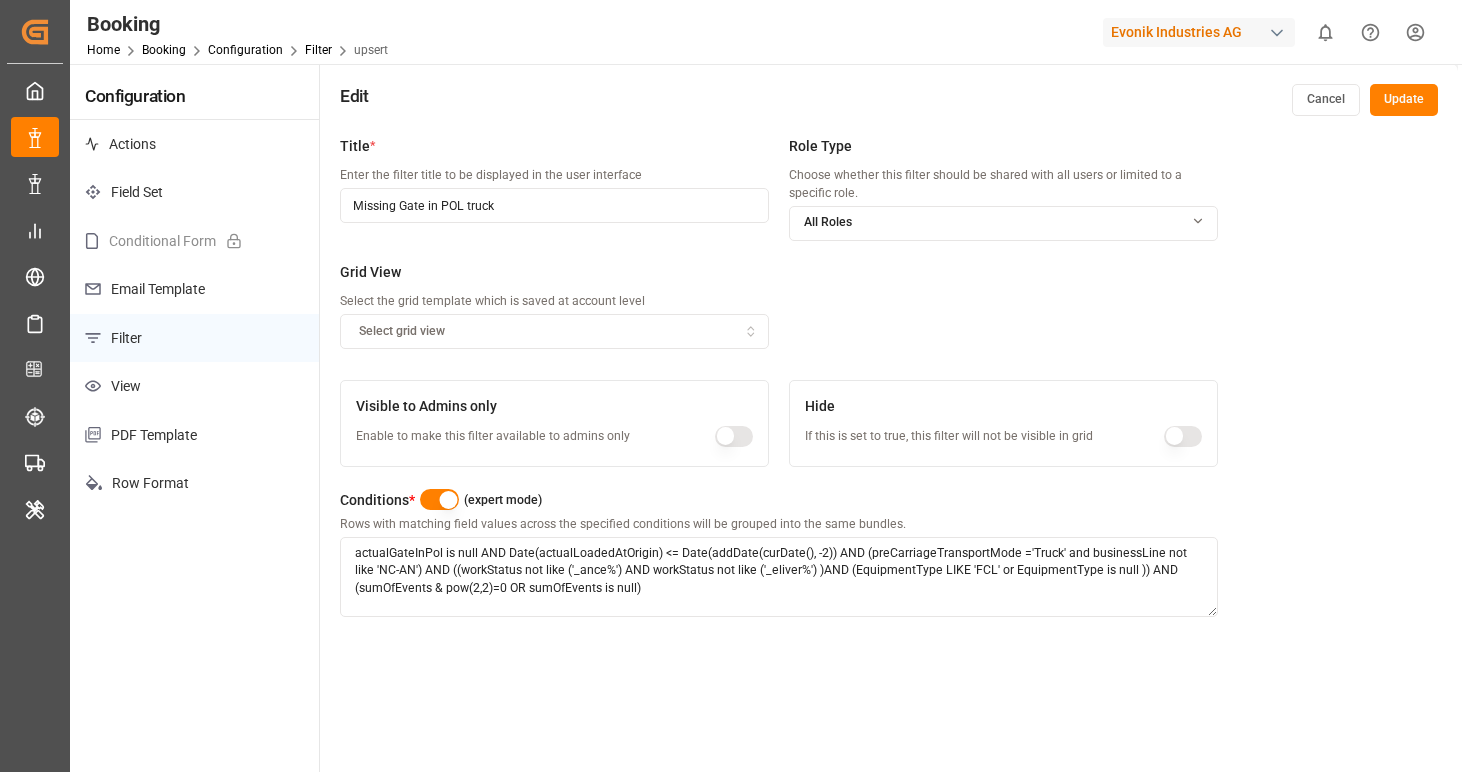 click at bounding box center (439, 499) 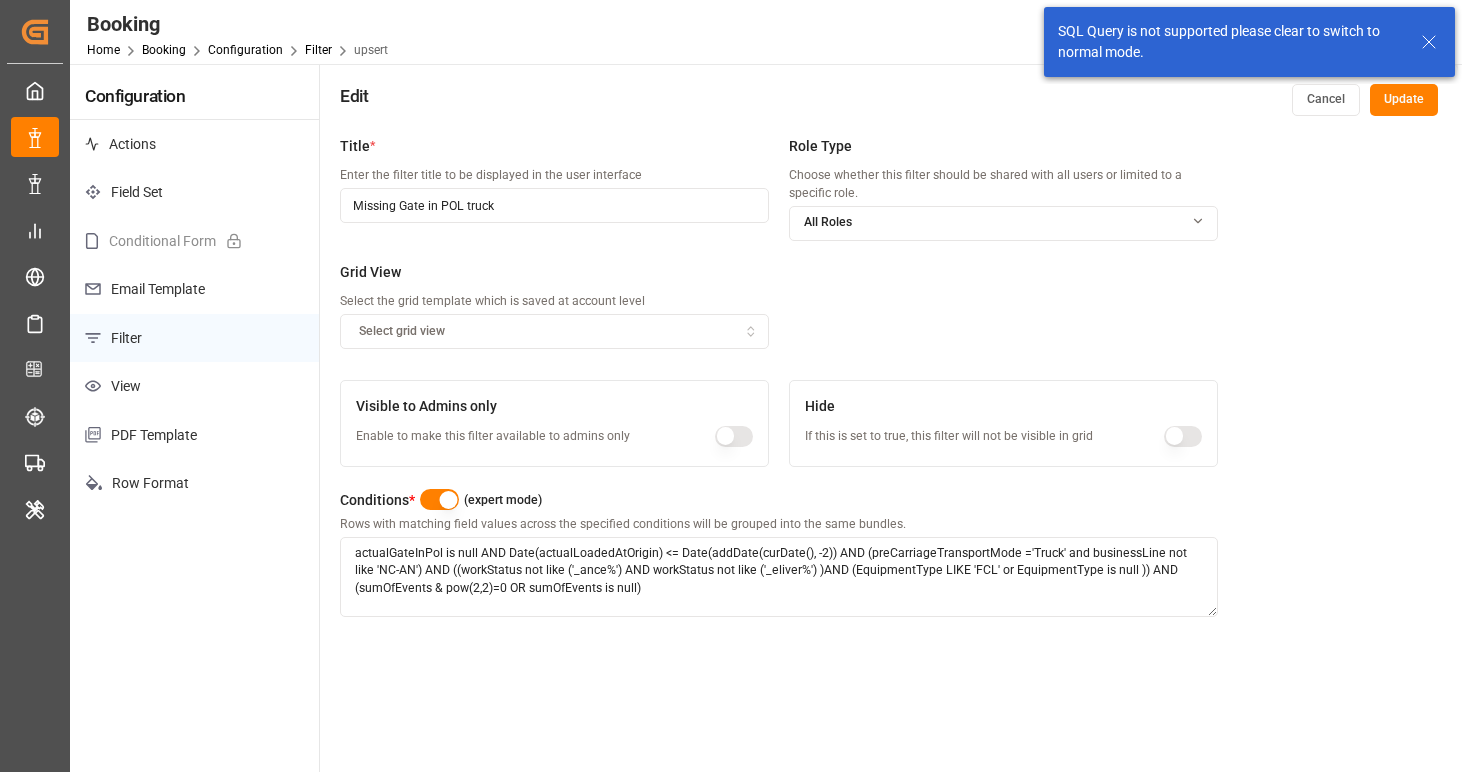 click at bounding box center [439, 499] 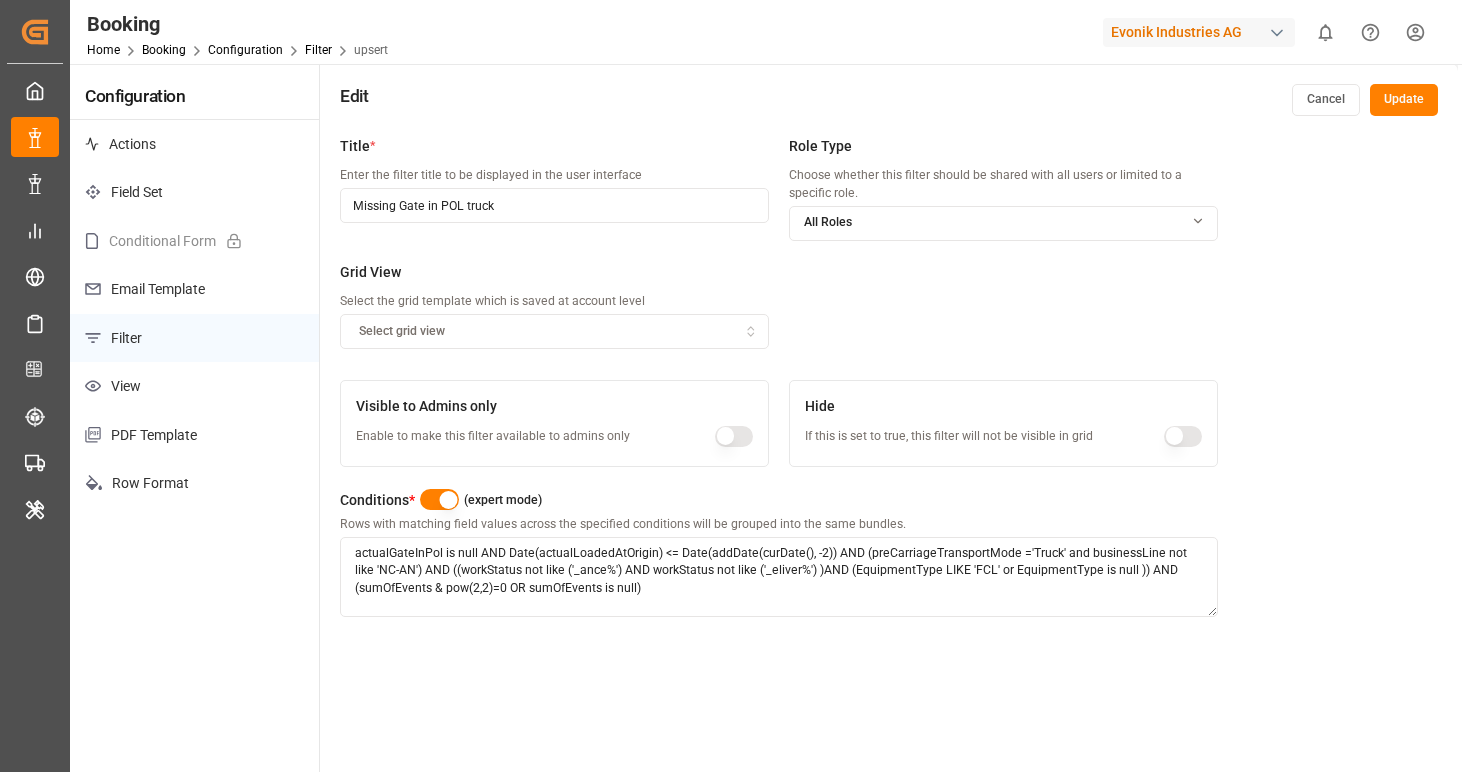 click at bounding box center (439, 499) 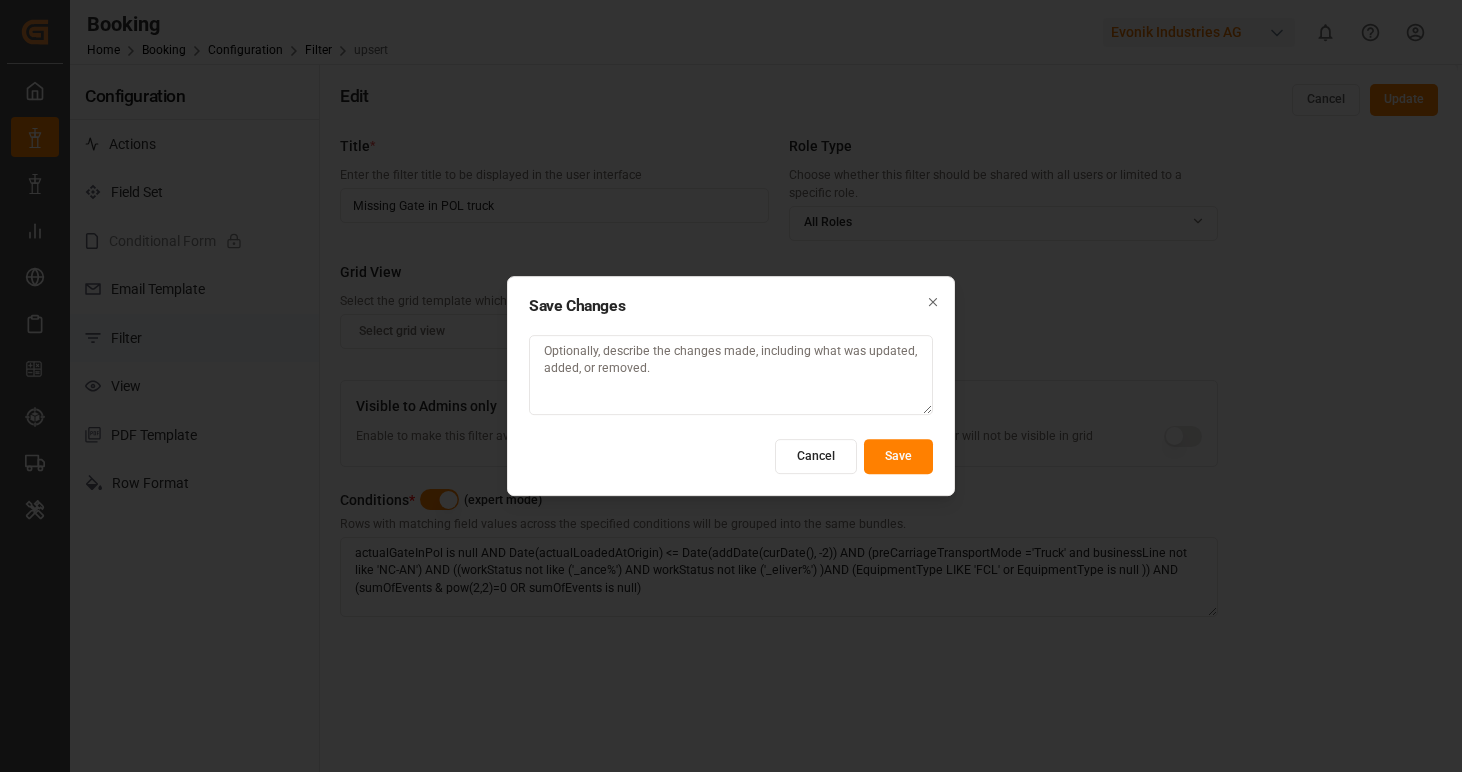 click on "Save" at bounding box center [898, 456] 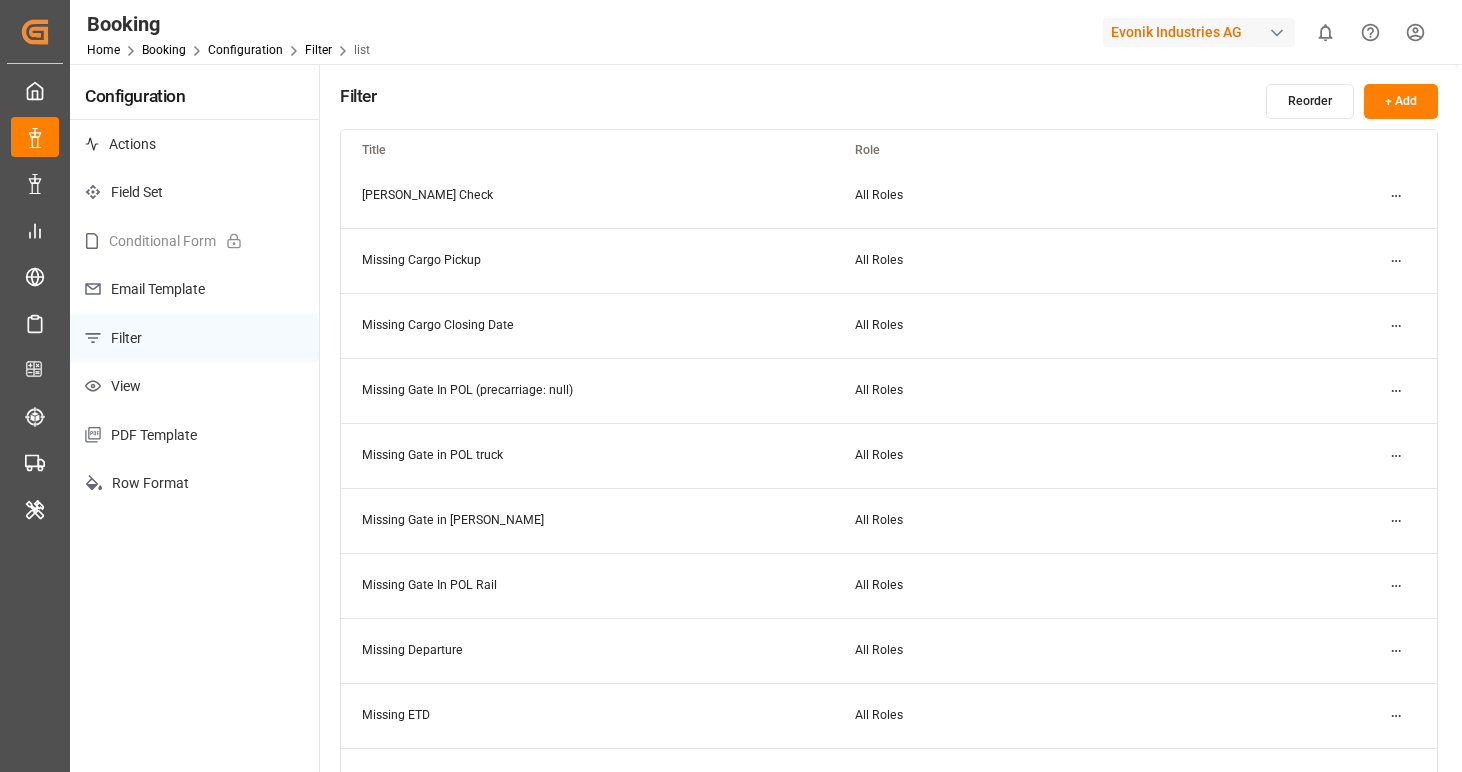 scroll, scrollTop: 362, scrollLeft: 0, axis: vertical 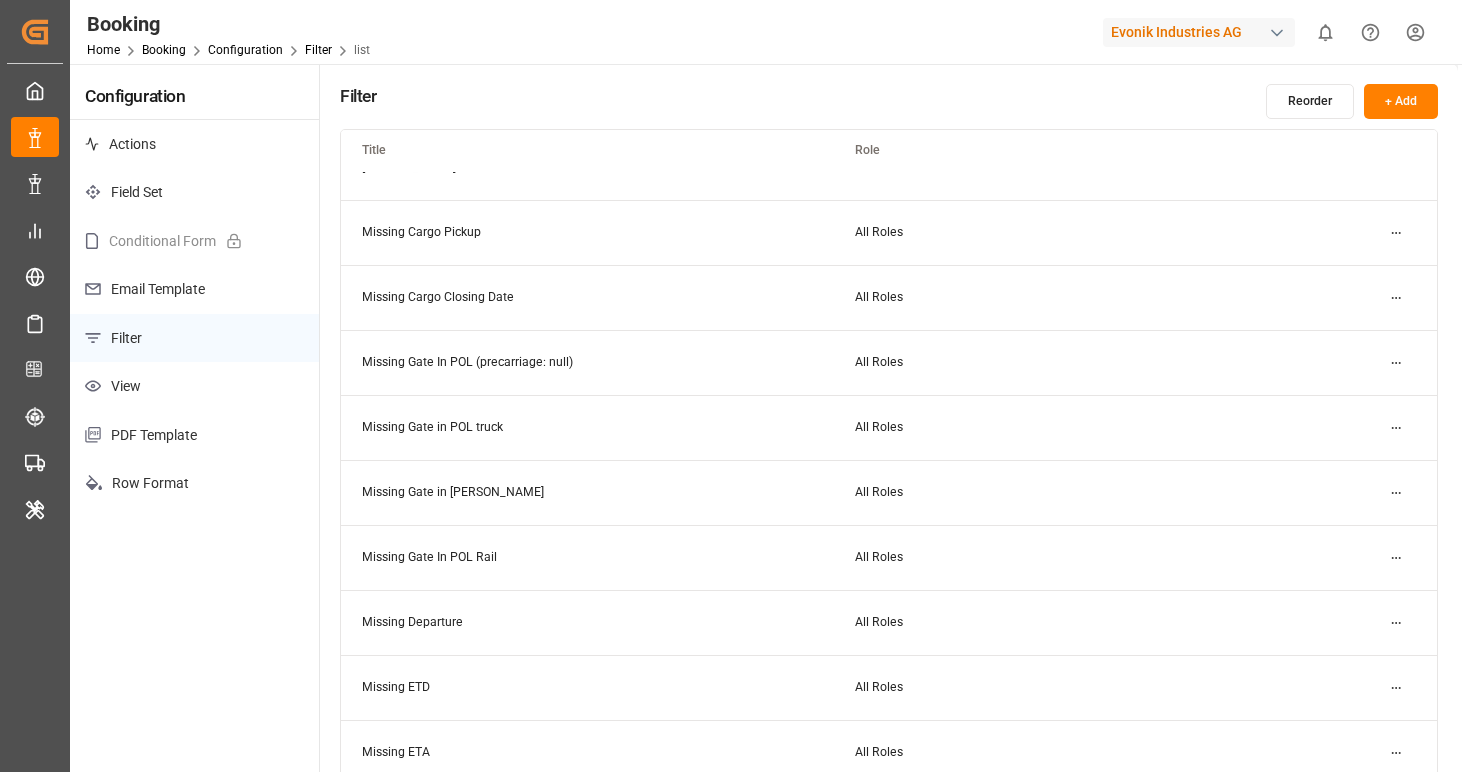click on "Created by potrace 1.15, written by [PERSON_NAME] [DATE]-[DATE] Created by potrace 1.15, written by [PERSON_NAME] [DATE]-[DATE] My Cockpit My Cockpit Data Management Data Management Shipment Status Overview Shipment Status Overview My Reports My Reports Risk Management Risk Management Schedules Schedules CO2e Calculator CO2e Calculator Tracking Tracking Transport Planner Transport Planner Internal Tool Internal Tool Back to main menu Booking Home Booking Configuration Filter list Evonik Industries AG 0 Notifications Only show unread All Watching Mark all categories read No notifications Configuration Actions Field Set Conditional Form Email Template Filter View PDF Template Row Format Filter Reorder + Add Title Role GHM Tracking SA [PERSON_NAME] All Roles Evonik3rdParty All Roles Business Line to be deleted All Roles Loading Sites to be deleted All Roles [PERSON_NAME] Check All Roles Missing Cargo Pickup All Roles Missing Cargo Closing Date All Roles Missing Gate In POL (precarriage: null) All Roles All Roles All Roles" at bounding box center (731, 386) 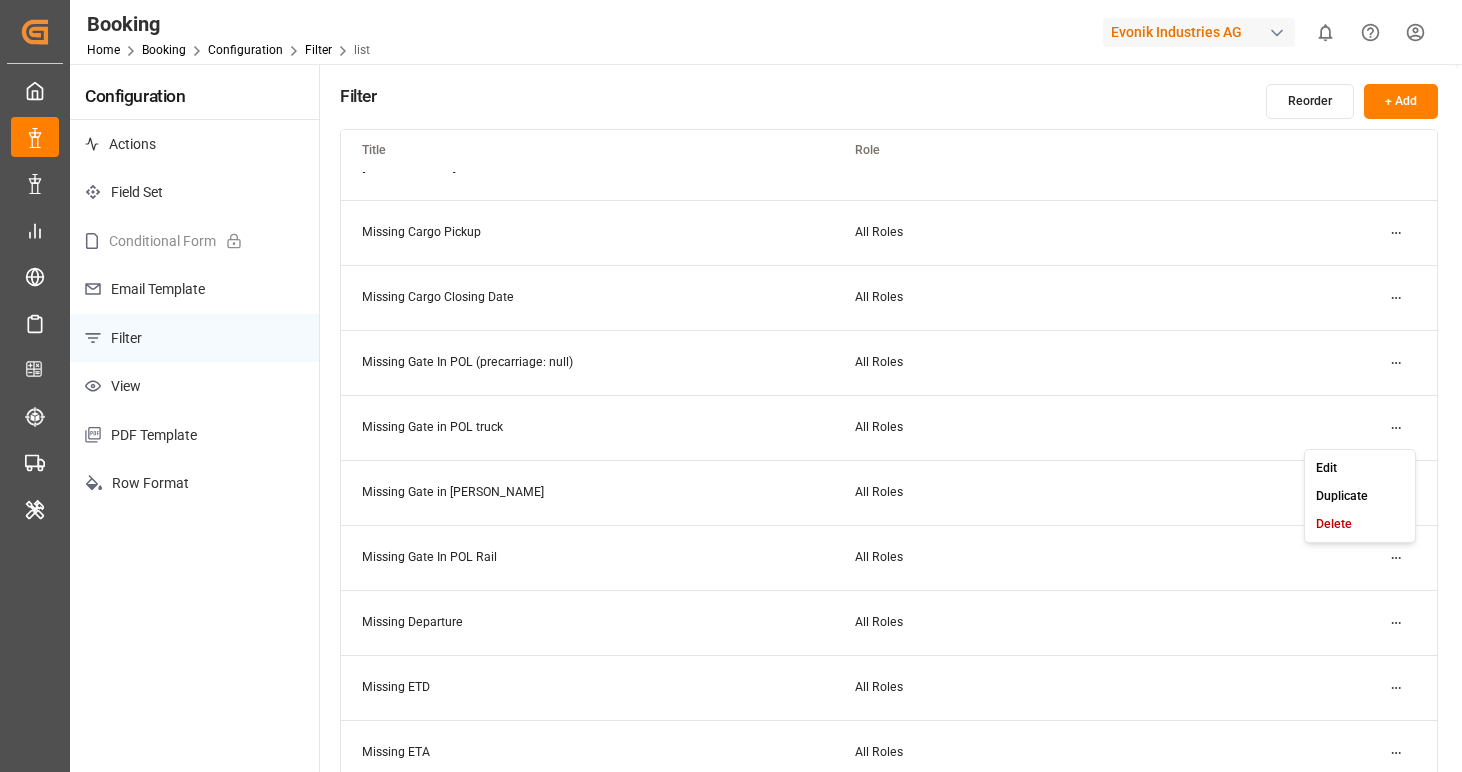 click on "Edit" at bounding box center [1326, 468] 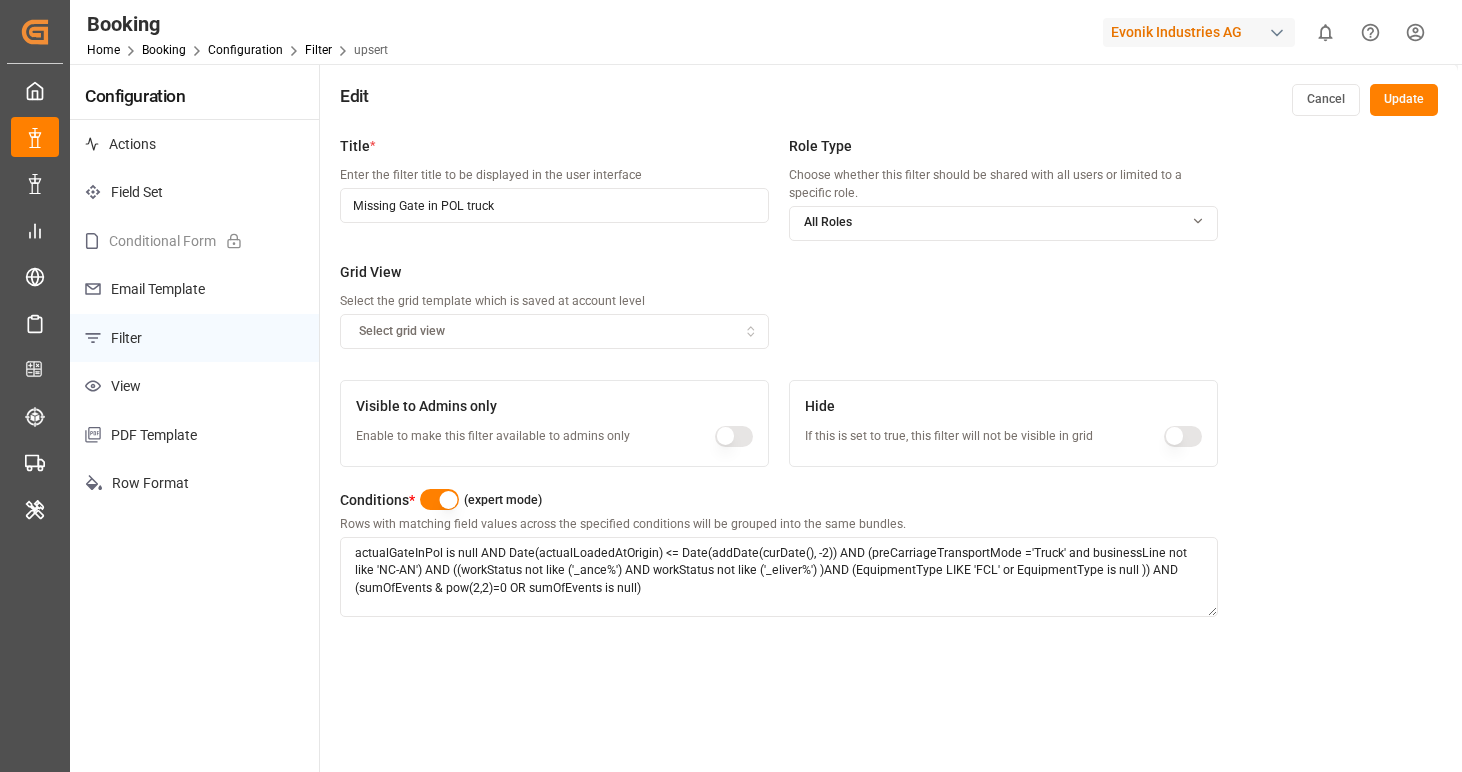 click at bounding box center [439, 499] 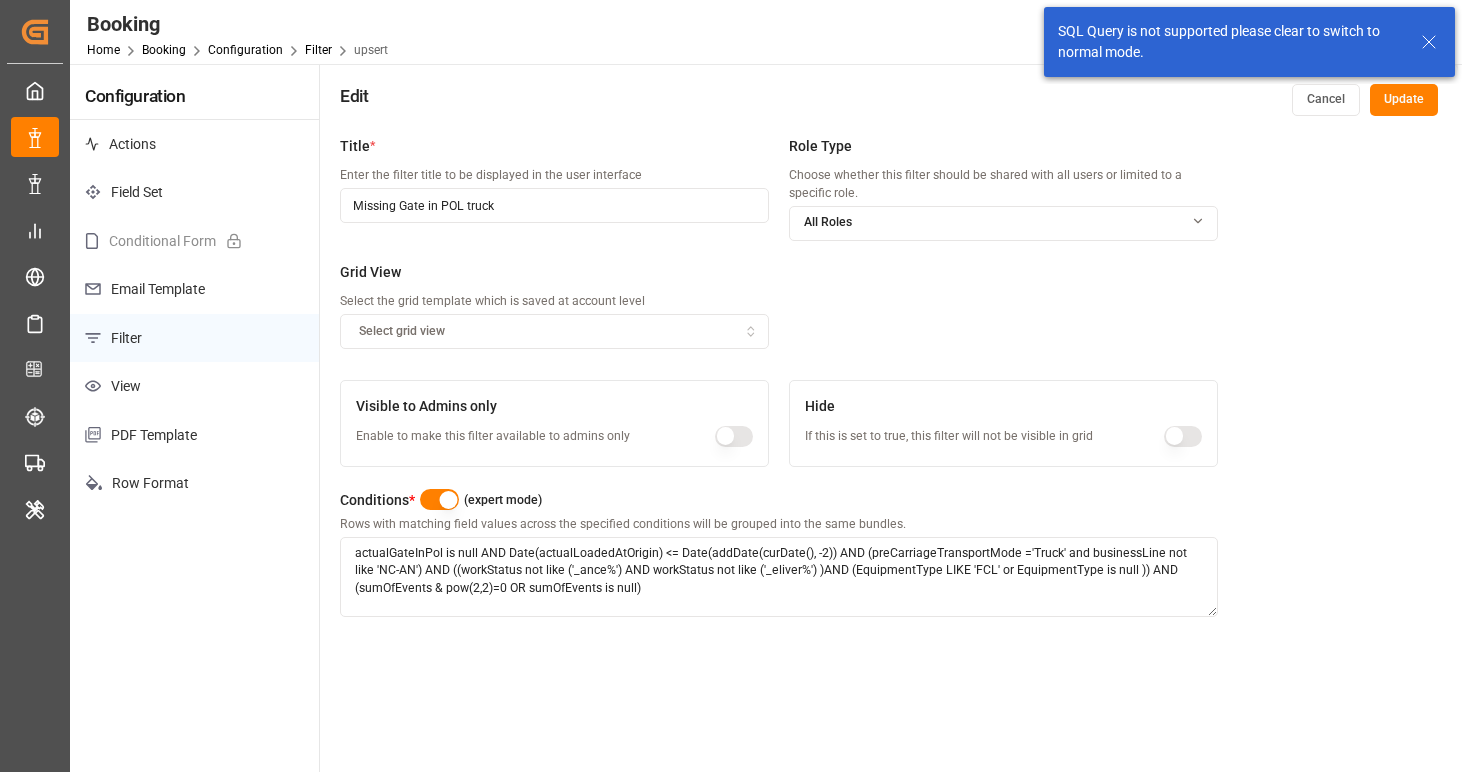 click on "Cancel" at bounding box center [1326, 100] 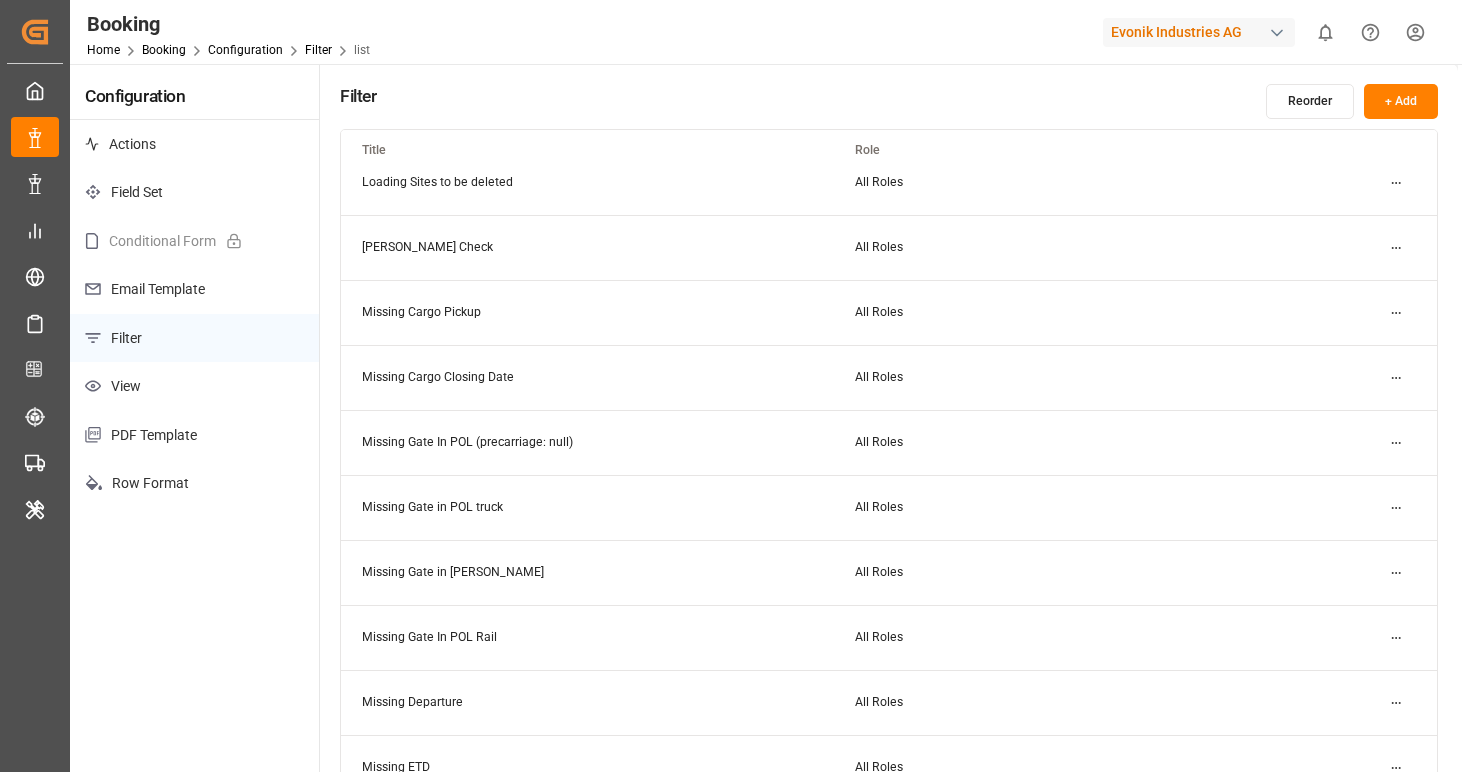 scroll, scrollTop: 319, scrollLeft: 0, axis: vertical 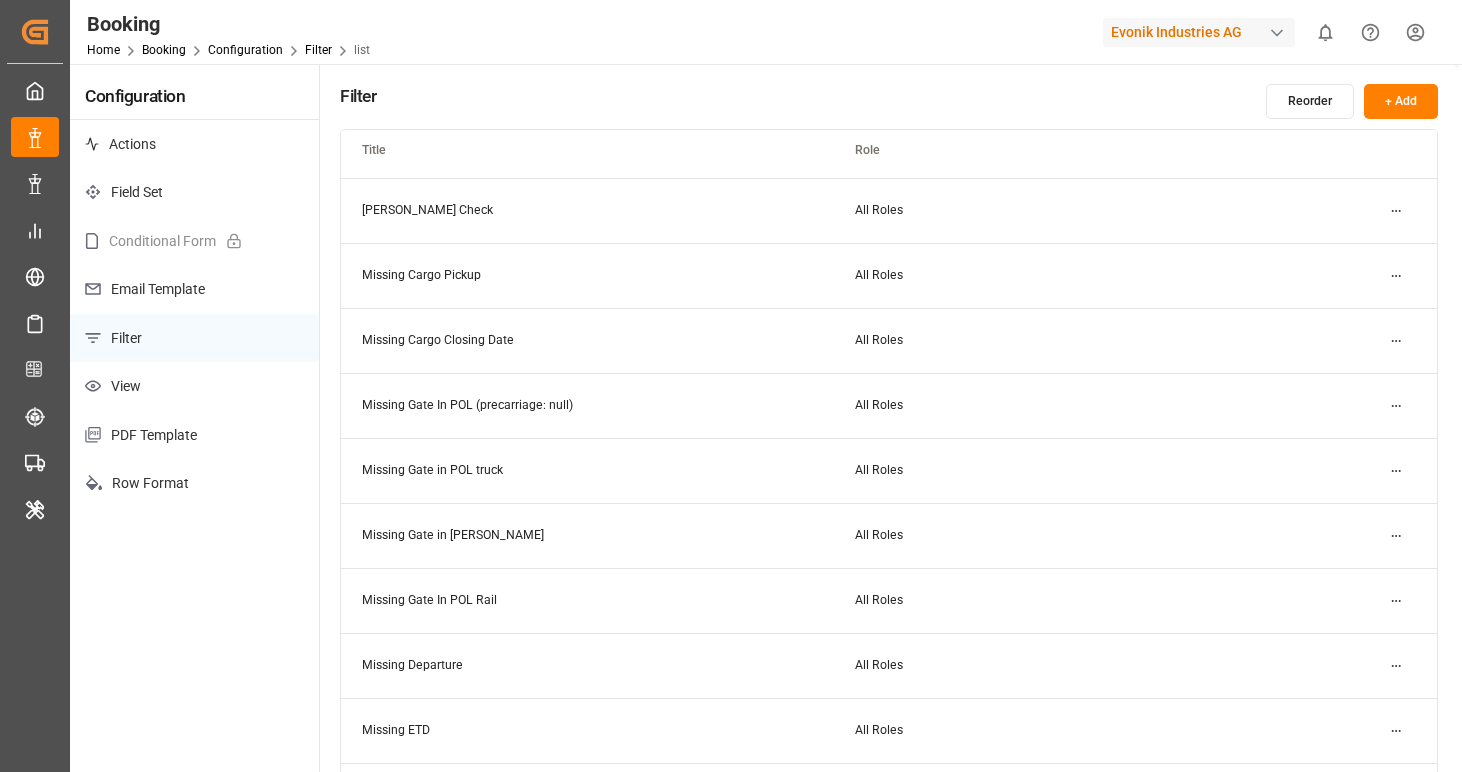 click on "Created by potrace 1.15, written by [PERSON_NAME] [DATE]-[DATE] Created by potrace 1.15, written by [PERSON_NAME] [DATE]-[DATE] My Cockpit My Cockpit Data Management Data Management Shipment Status Overview Shipment Status Overview My Reports My Reports Risk Management Risk Management Schedules Schedules CO2e Calculator CO2e Calculator Tracking Tracking Transport Planner Transport Planner Internal Tool Internal Tool Back to main menu Booking Home Booking Configuration Filter list Evonik Industries AG 0 Notifications Only show unread All Watching Mark all categories read No notifications Configuration Actions Field Set Conditional Form Email Template Filter View PDF Template Row Format Filter Reorder + Add Title Role GHM Tracking SA [PERSON_NAME] All Roles Evonik3rdParty All Roles Business Line to be deleted All Roles Loading Sites to be deleted All Roles [PERSON_NAME] Check All Roles Missing Cargo Pickup All Roles Missing Cargo Closing Date All Roles Missing Gate In POL (precarriage: null) All Roles All Roles All Roles" at bounding box center [731, 386] 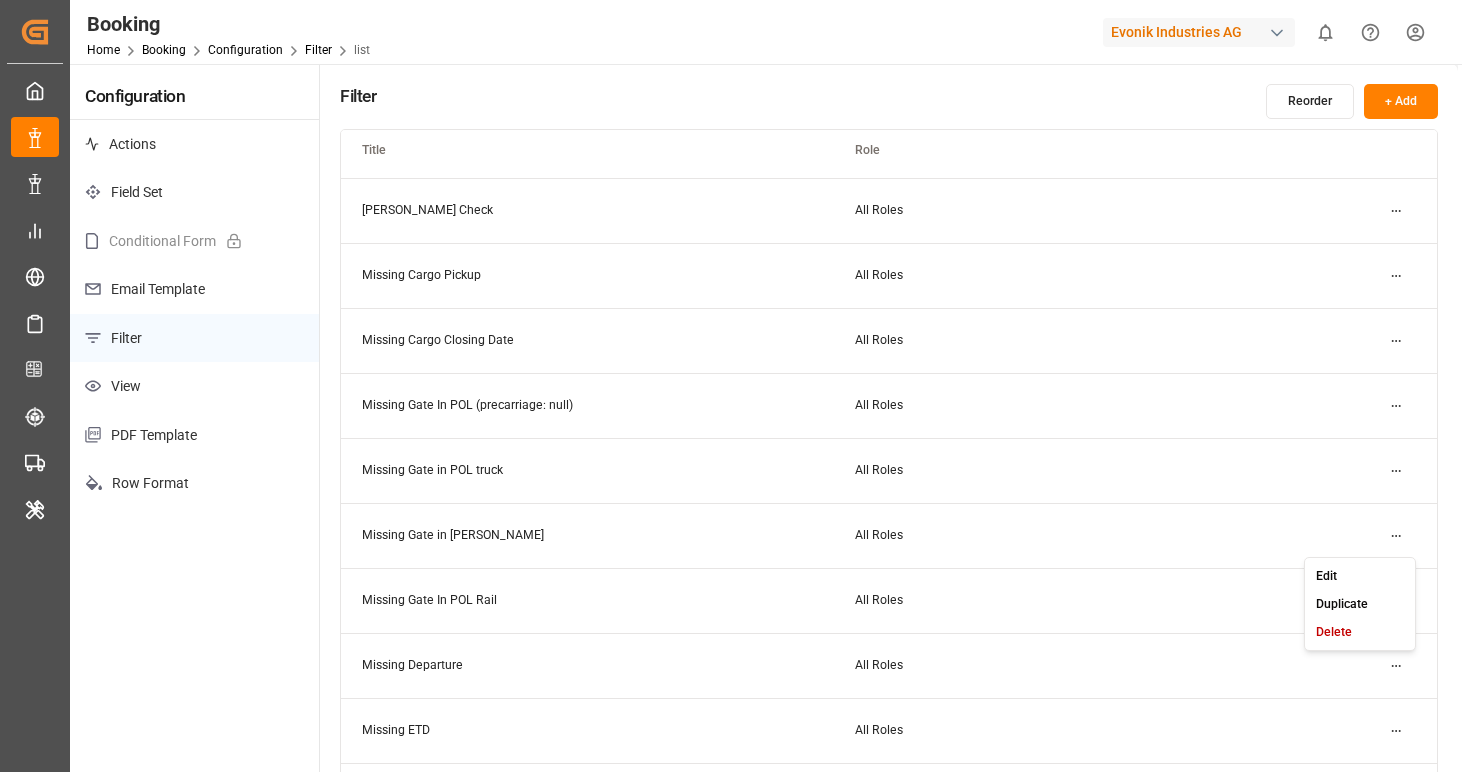 click on "Edit" at bounding box center (1360, 576) 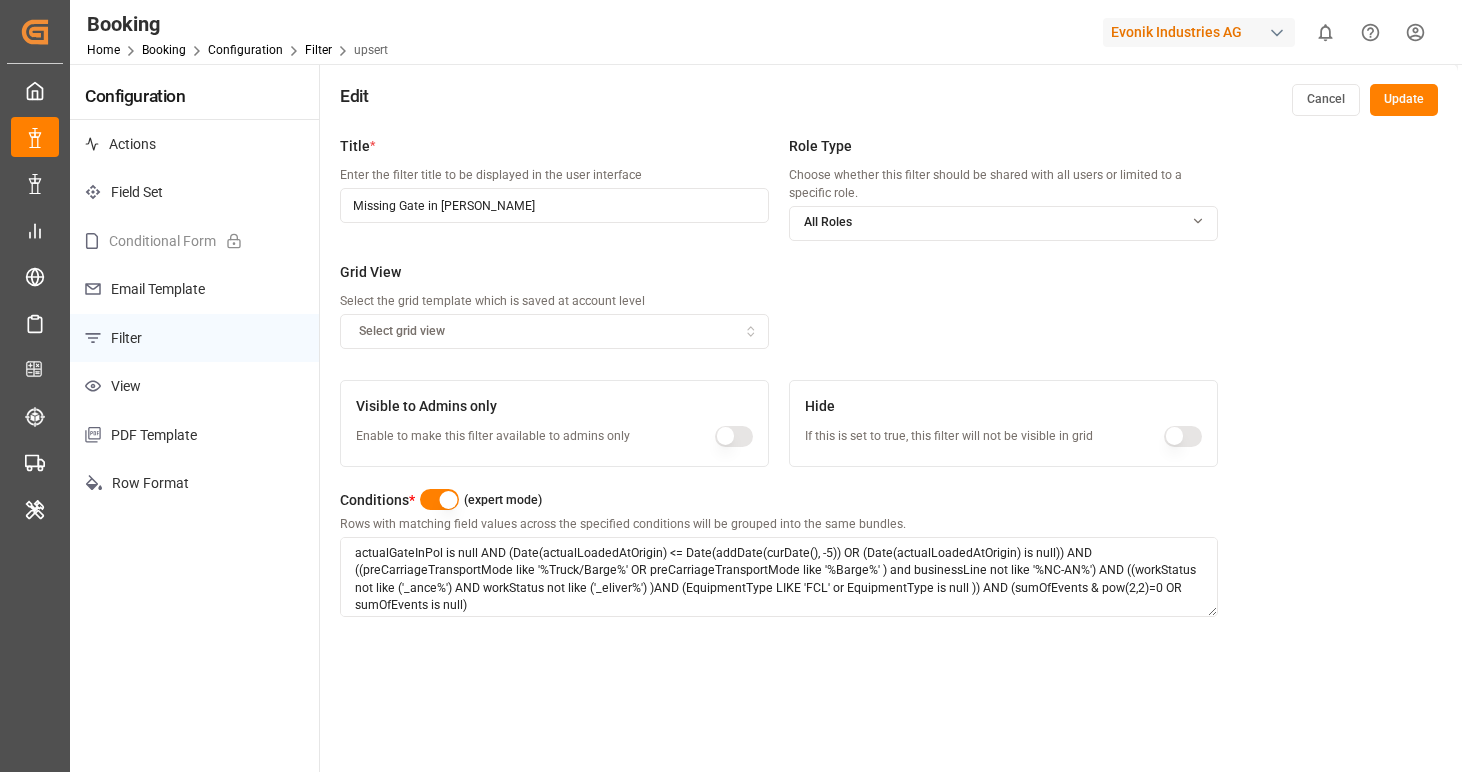 click at bounding box center (439, 499) 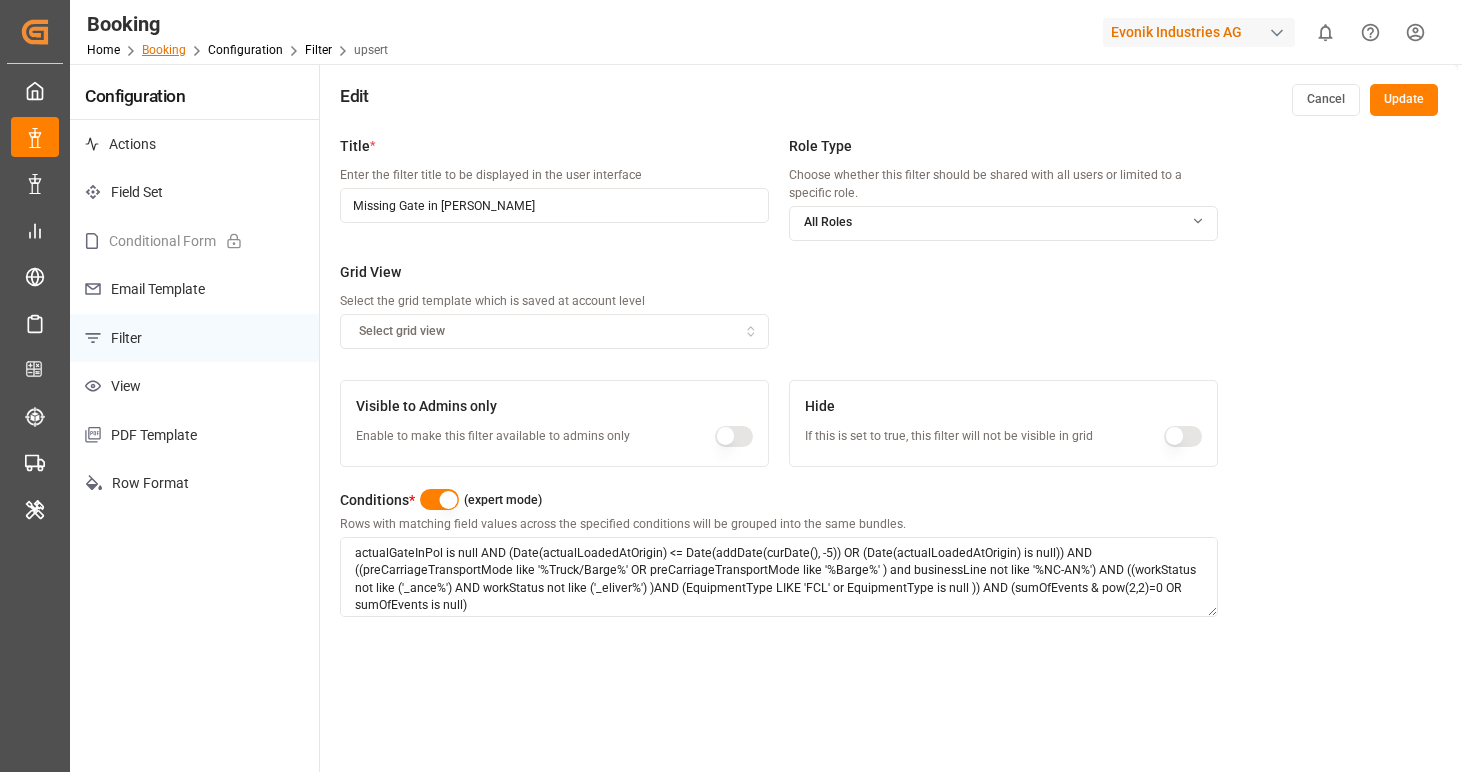click on "Booking" at bounding box center [164, 50] 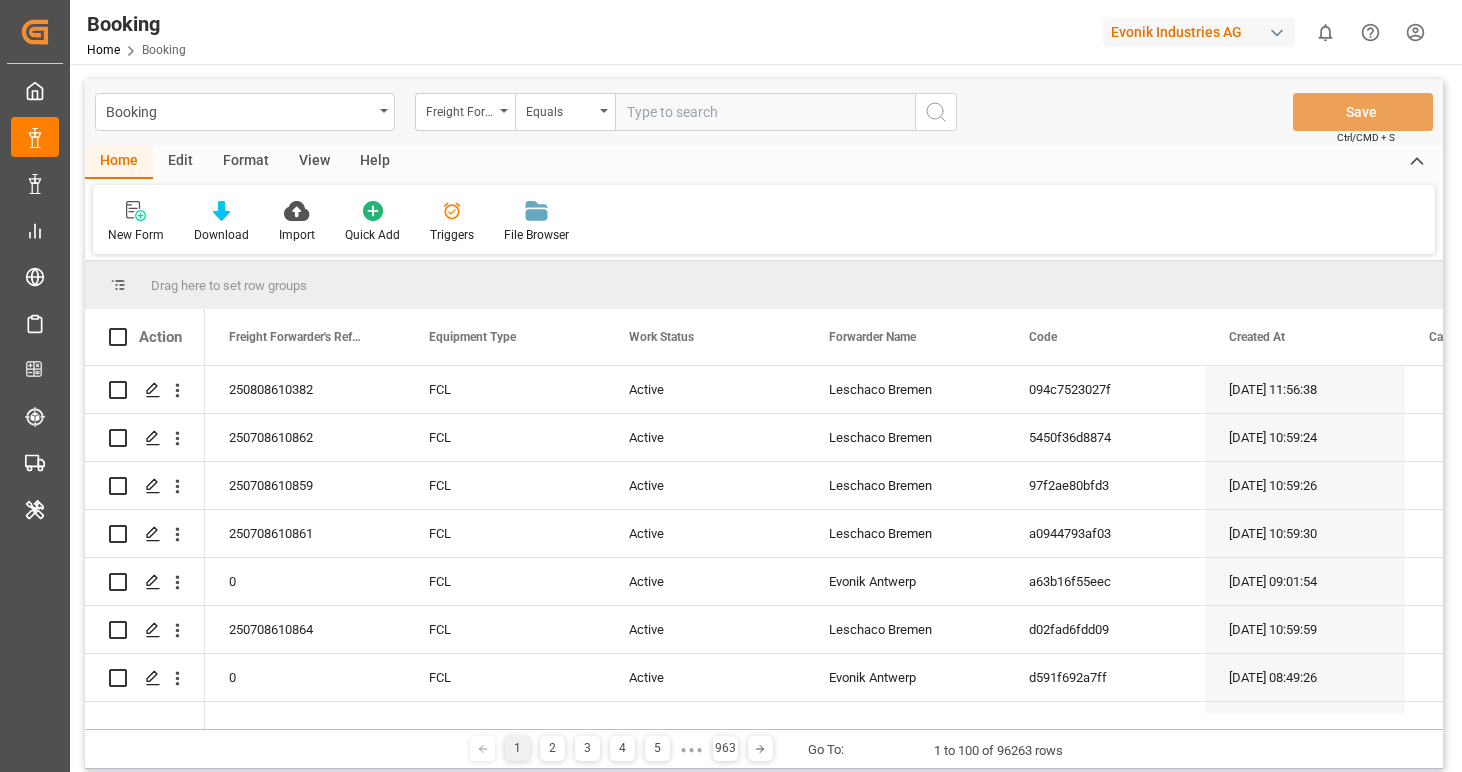 click on "Format" at bounding box center (246, 162) 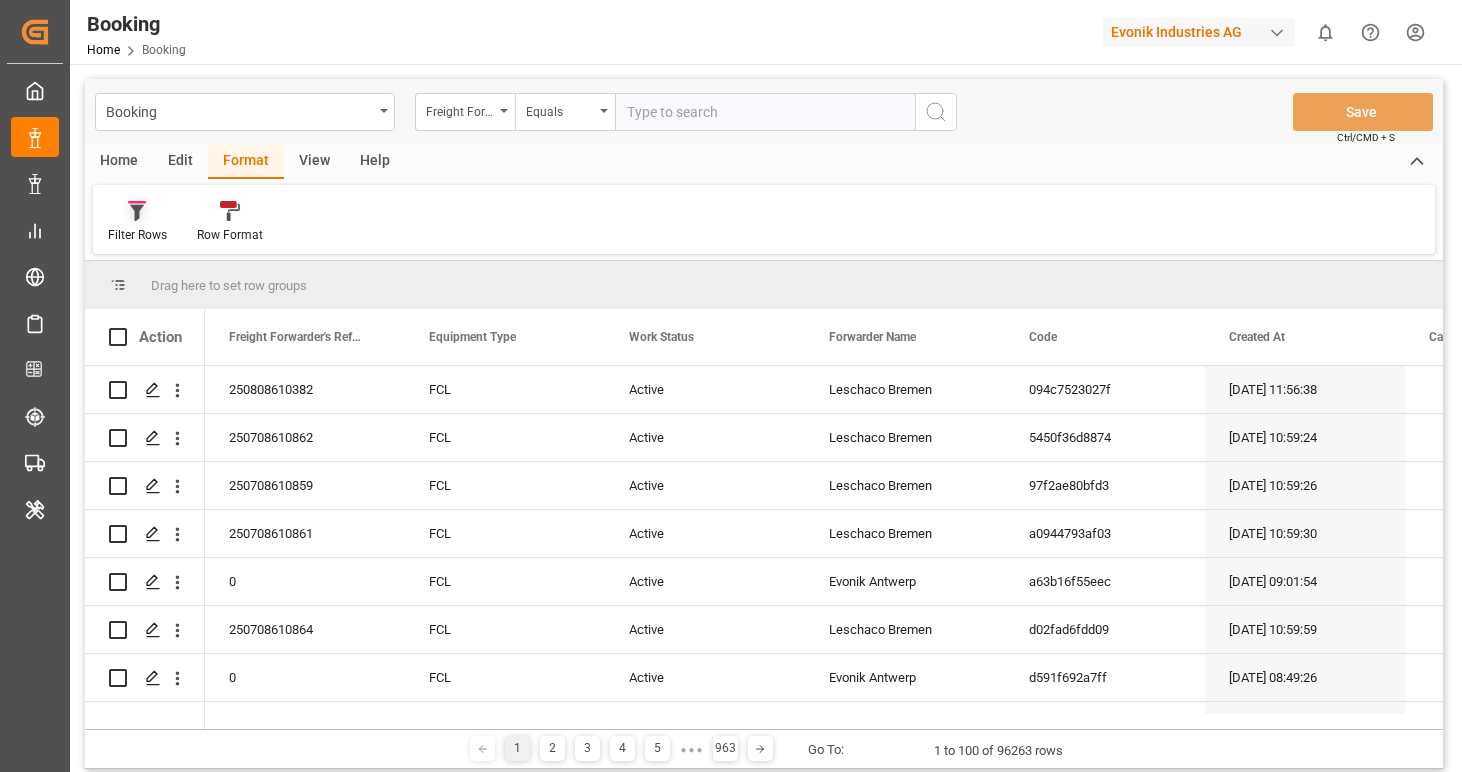click on "Filter Rows" at bounding box center (137, 222) 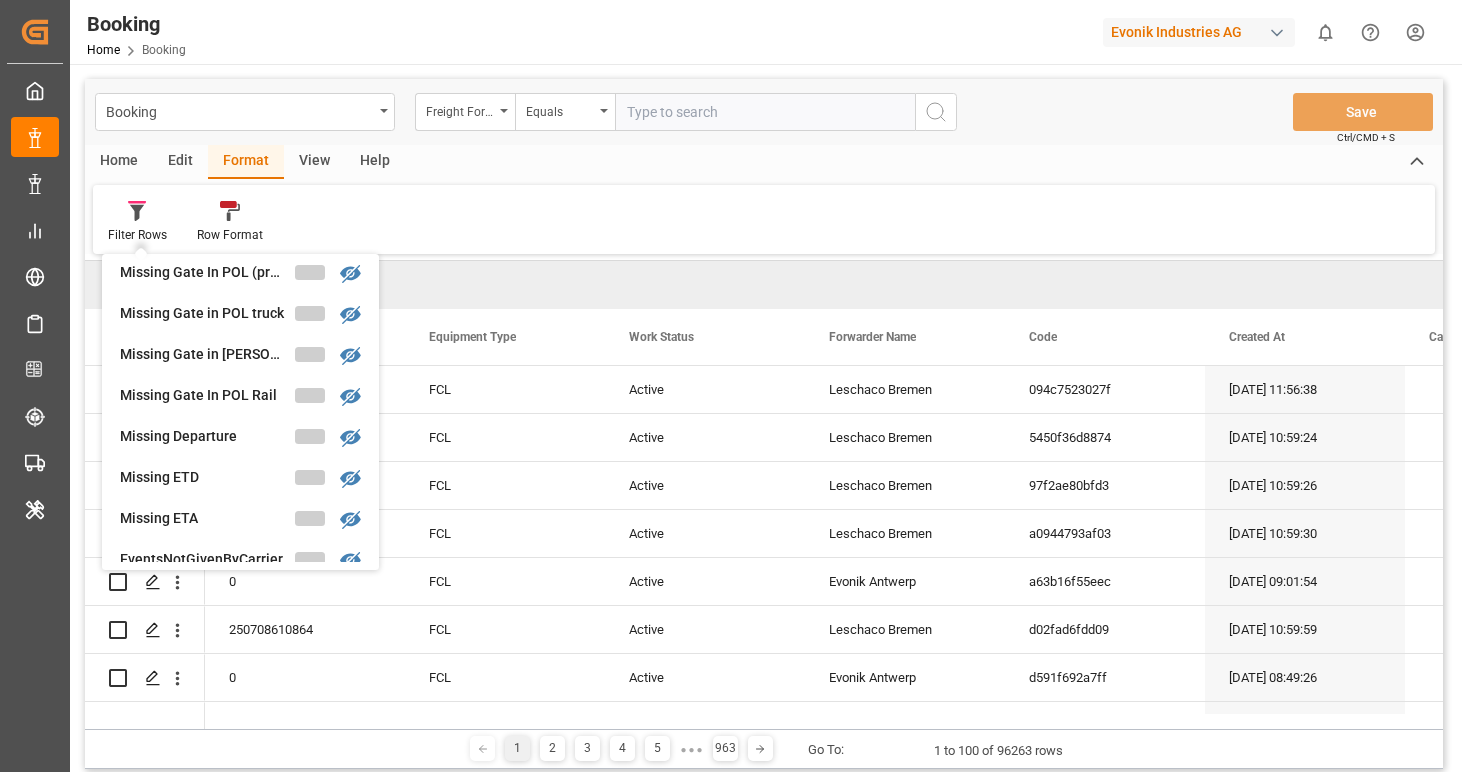 scroll, scrollTop: 321, scrollLeft: 0, axis: vertical 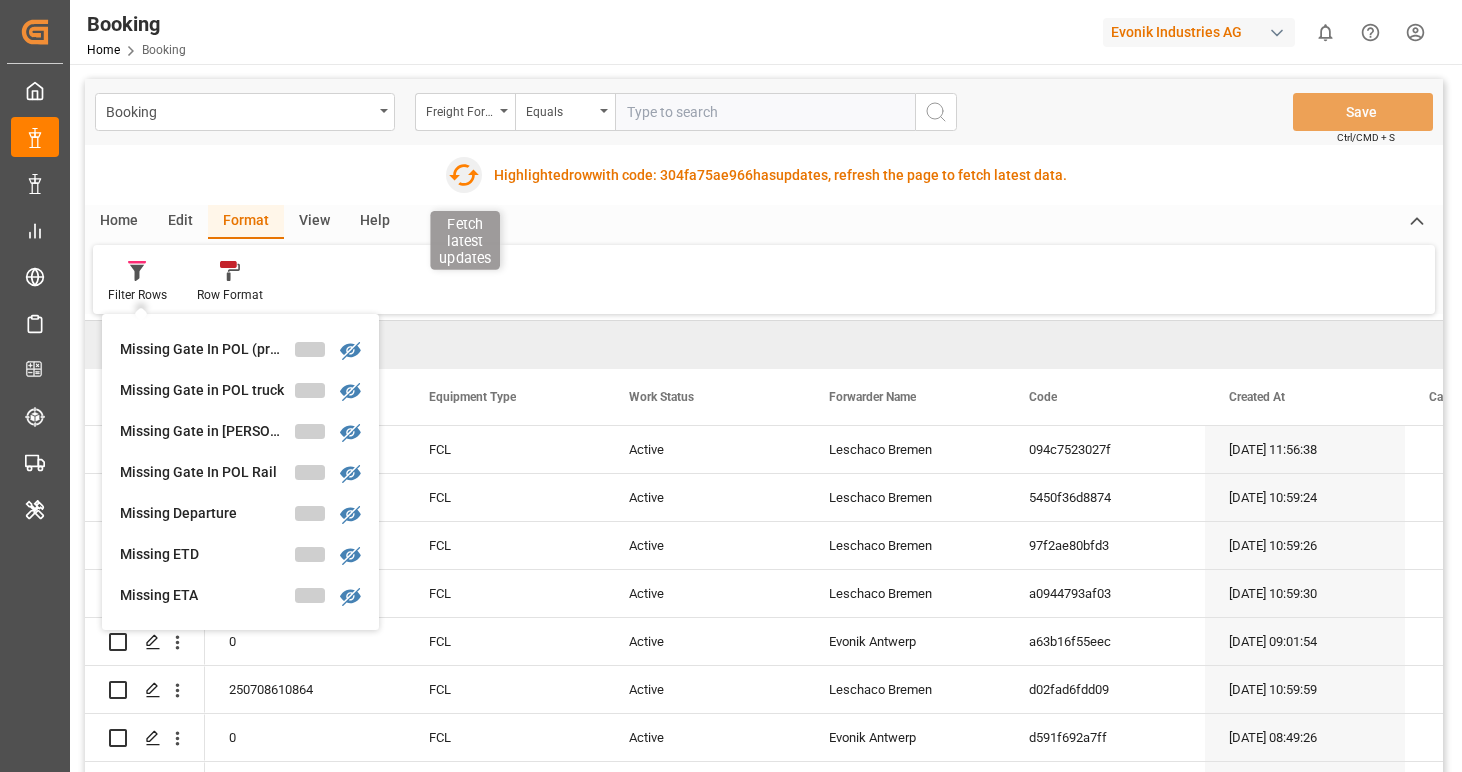click 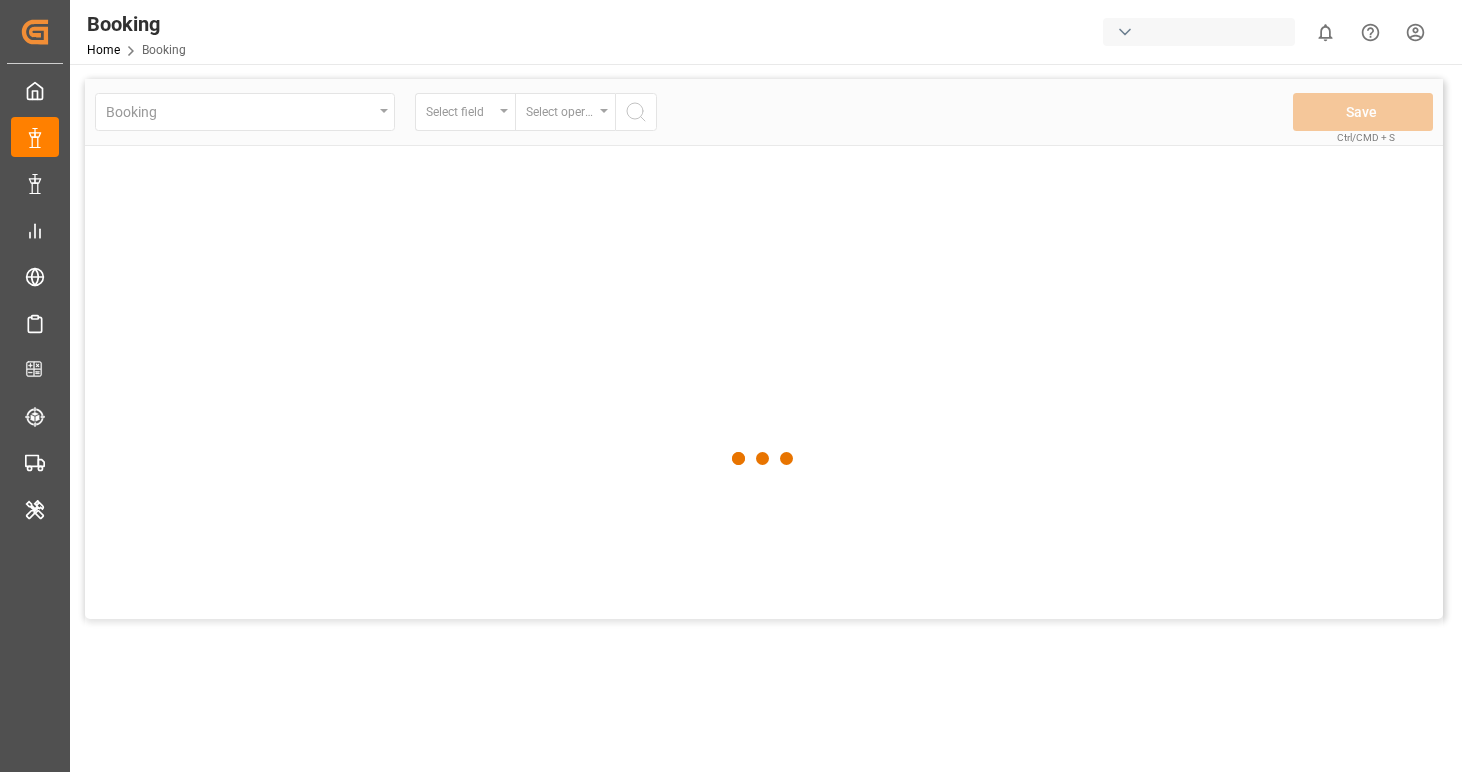 scroll, scrollTop: 0, scrollLeft: 0, axis: both 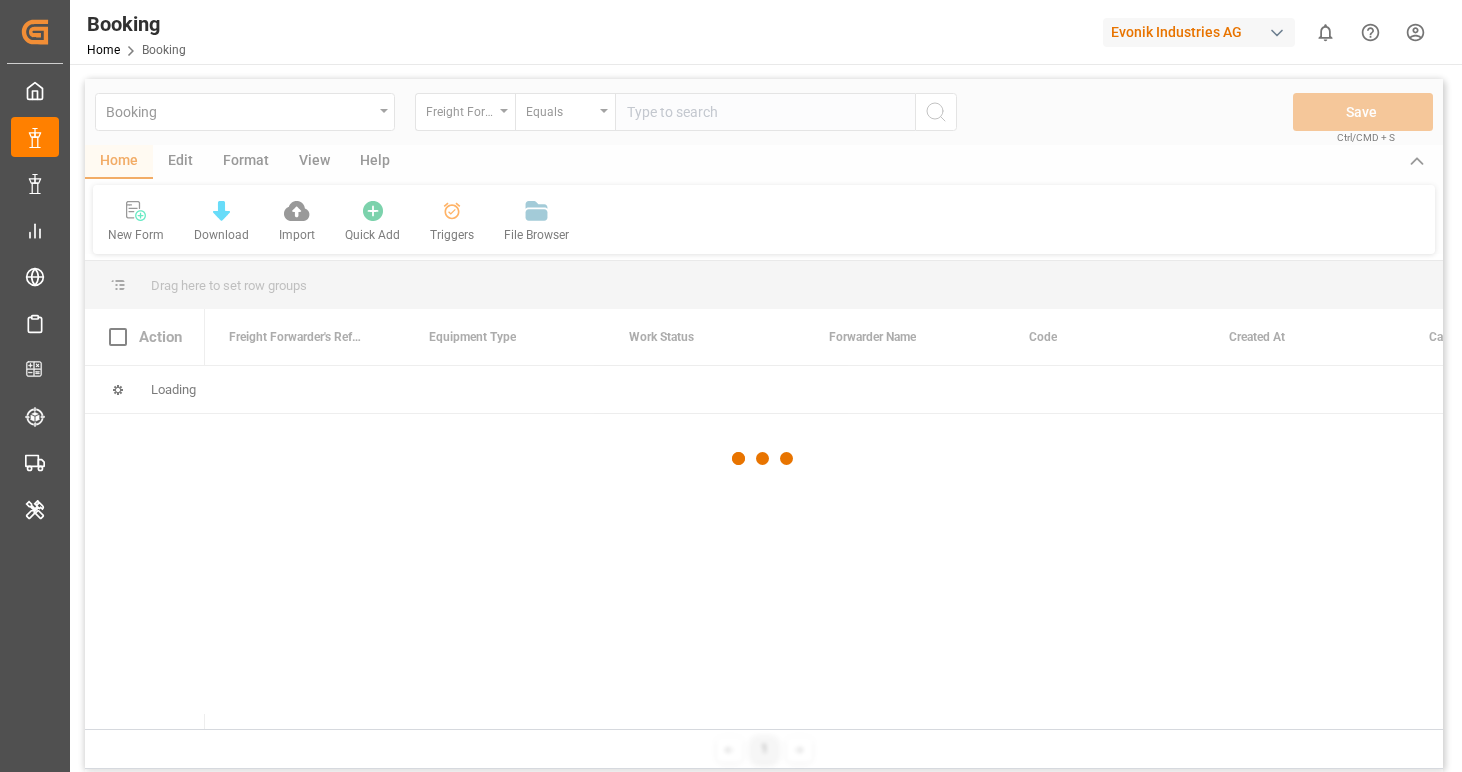 click at bounding box center (764, 459) 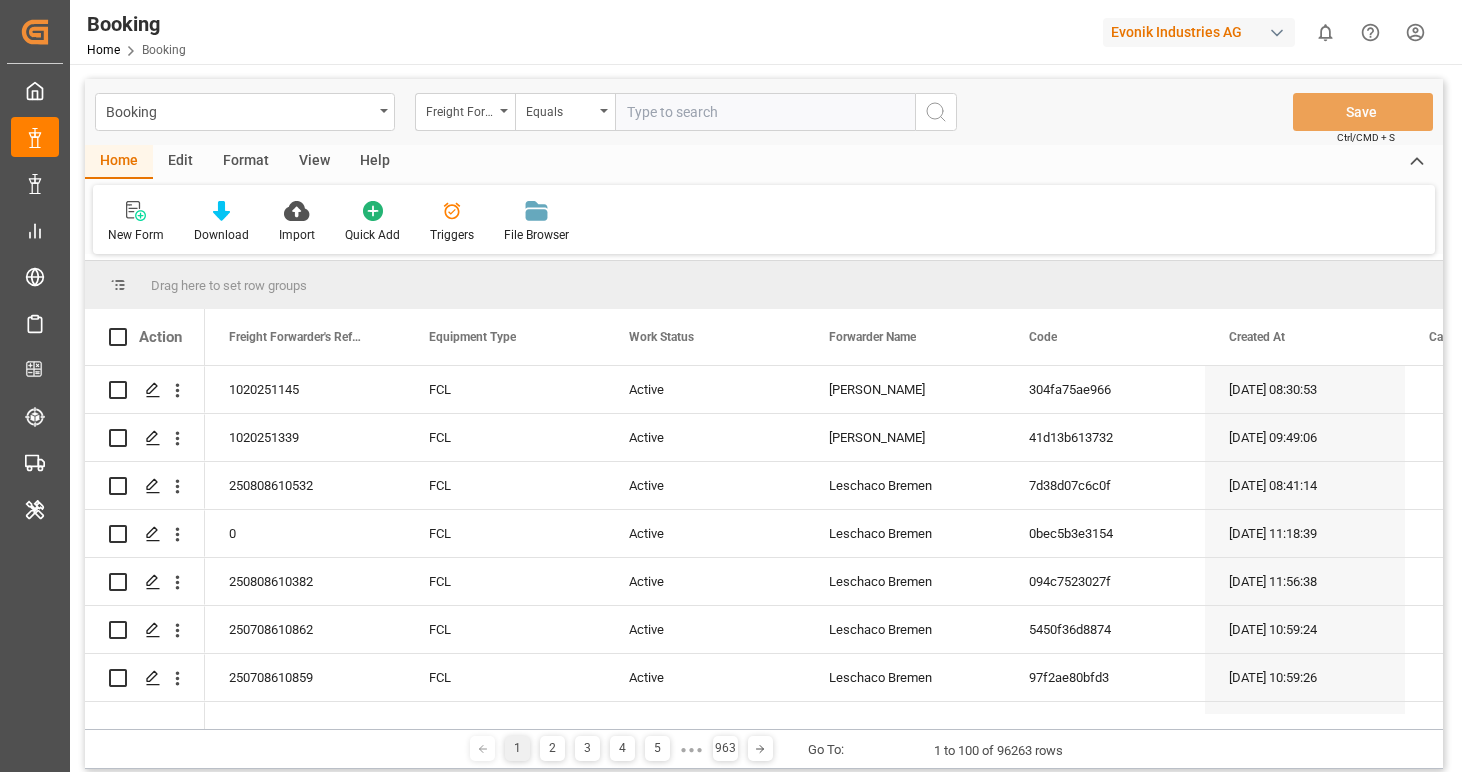 click on "Format" at bounding box center (246, 162) 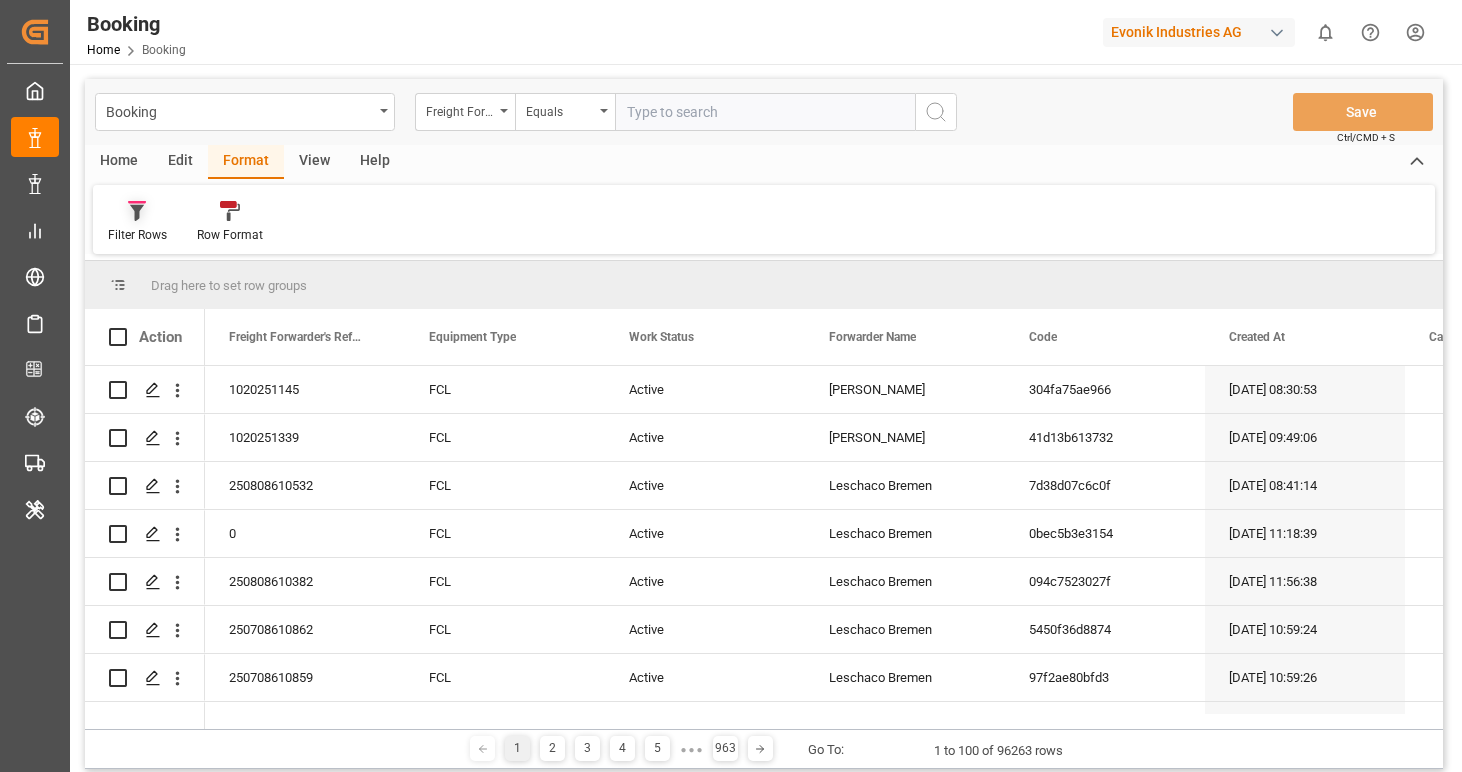 click on "Filter Rows" at bounding box center (137, 222) 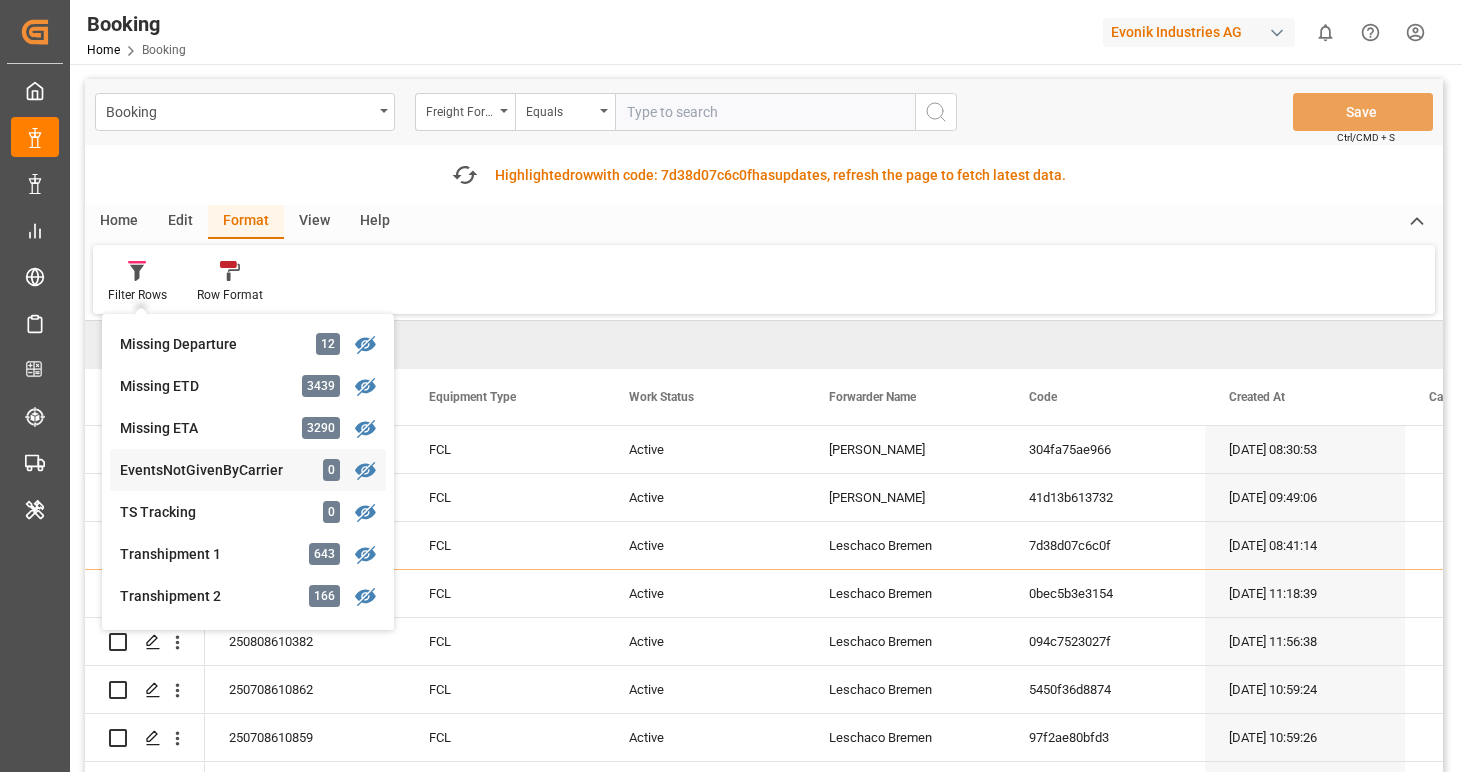 scroll, scrollTop: 431, scrollLeft: 0, axis: vertical 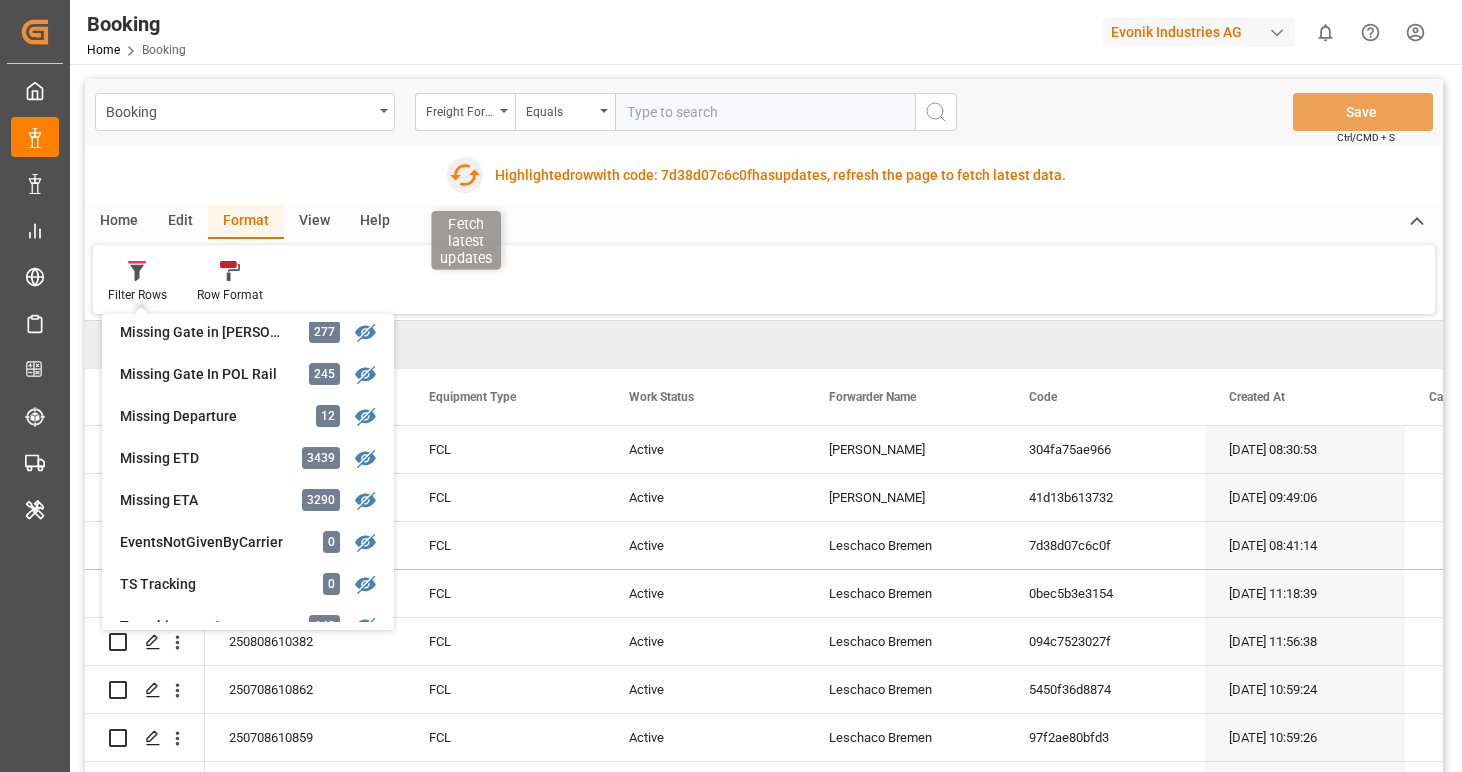 click 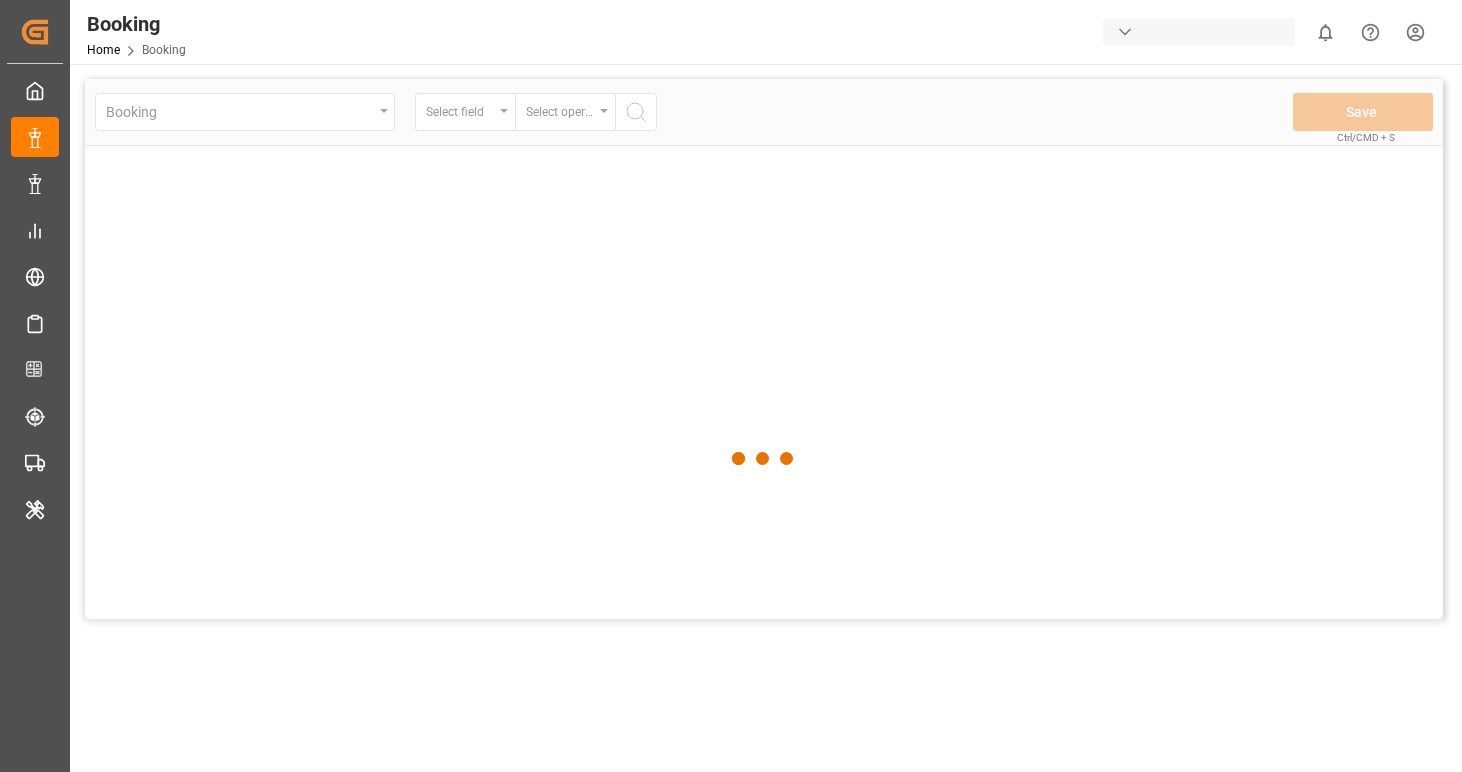 scroll, scrollTop: 0, scrollLeft: 0, axis: both 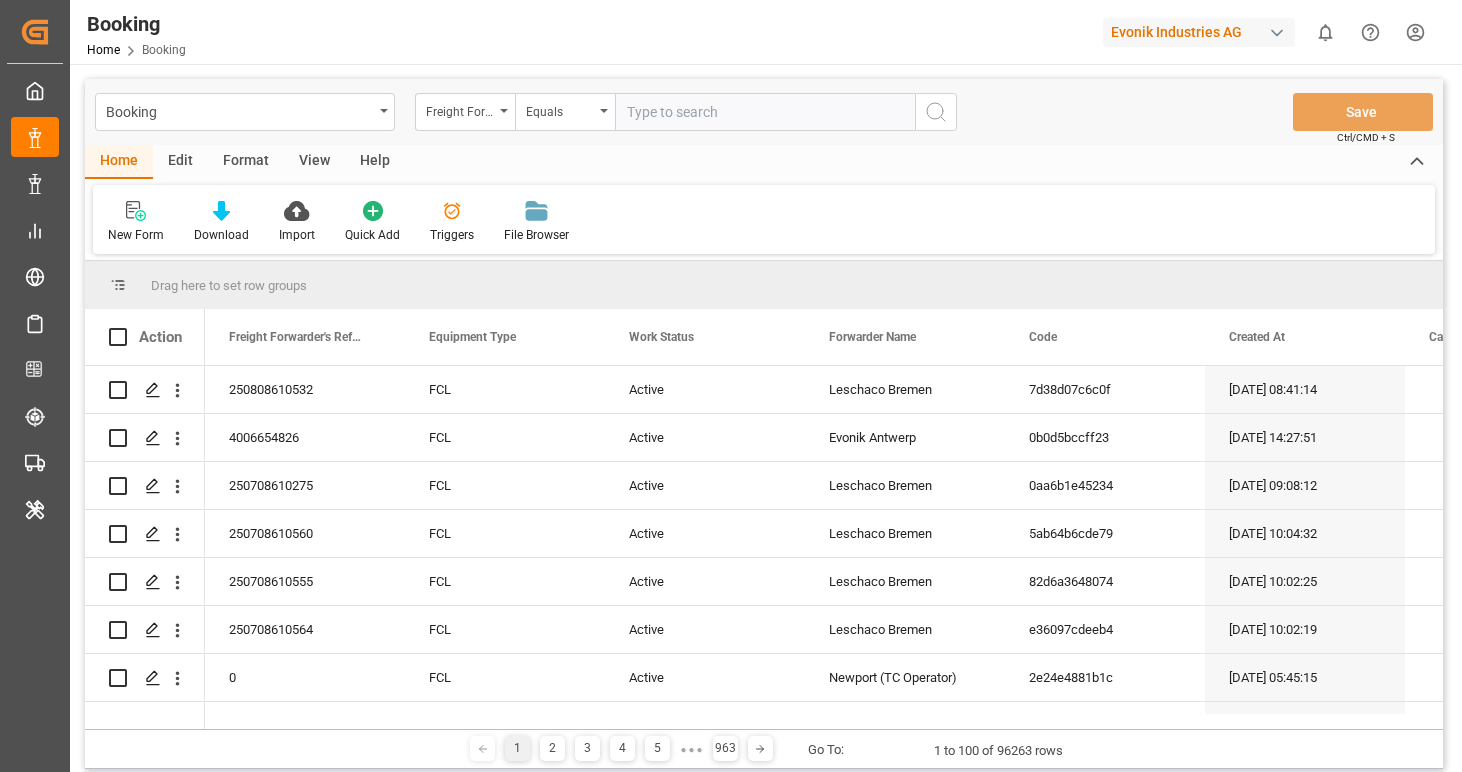 click on "Format" at bounding box center (246, 162) 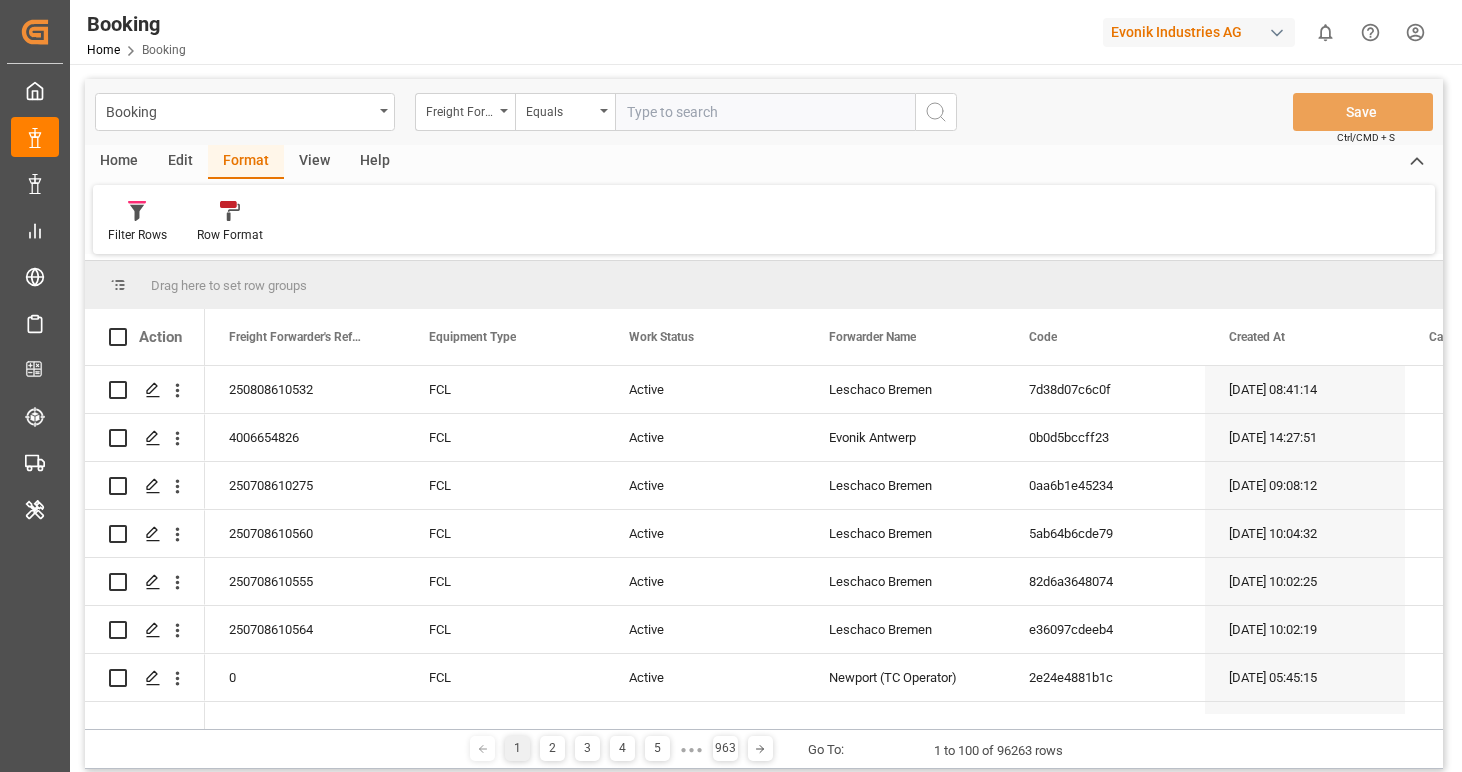 click on "Edit" at bounding box center (180, 162) 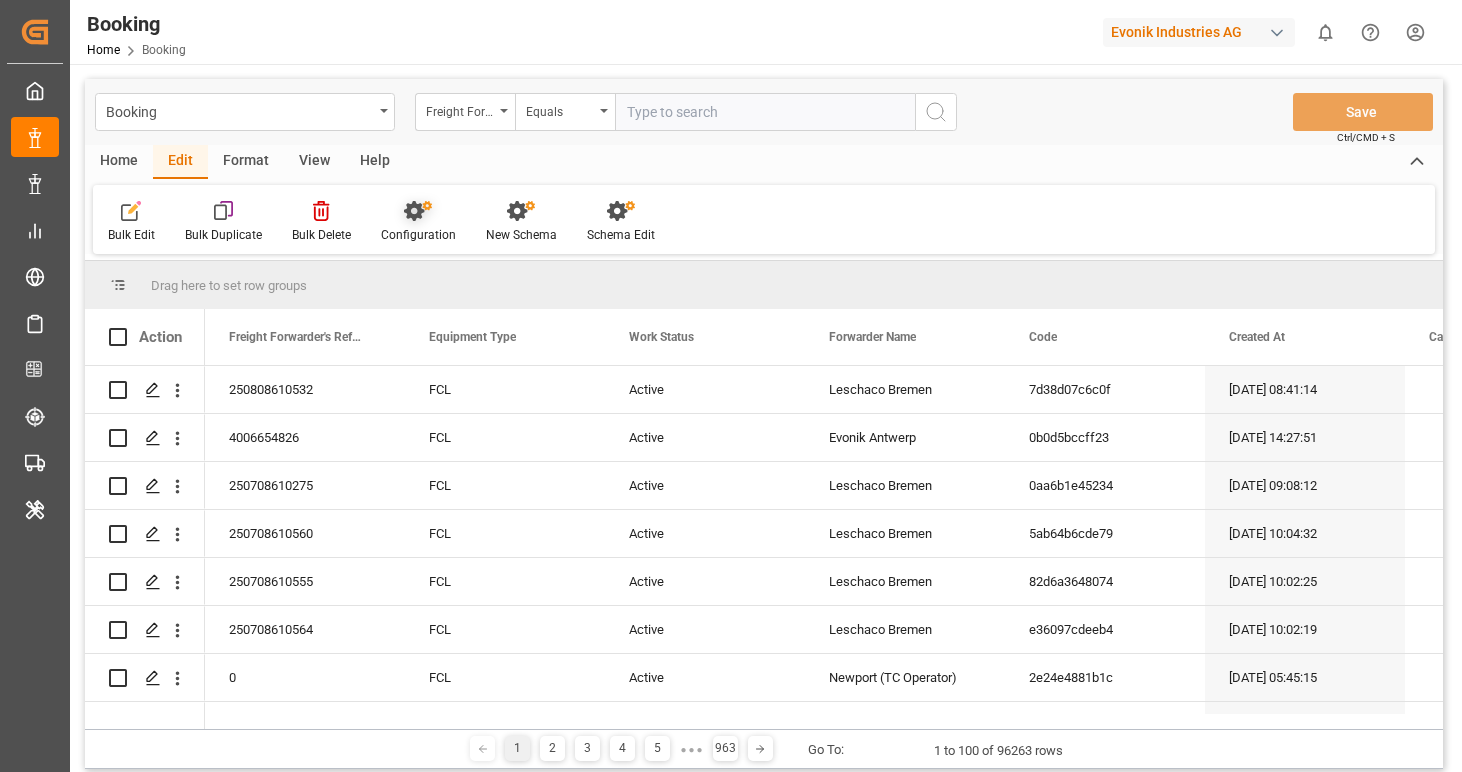 click 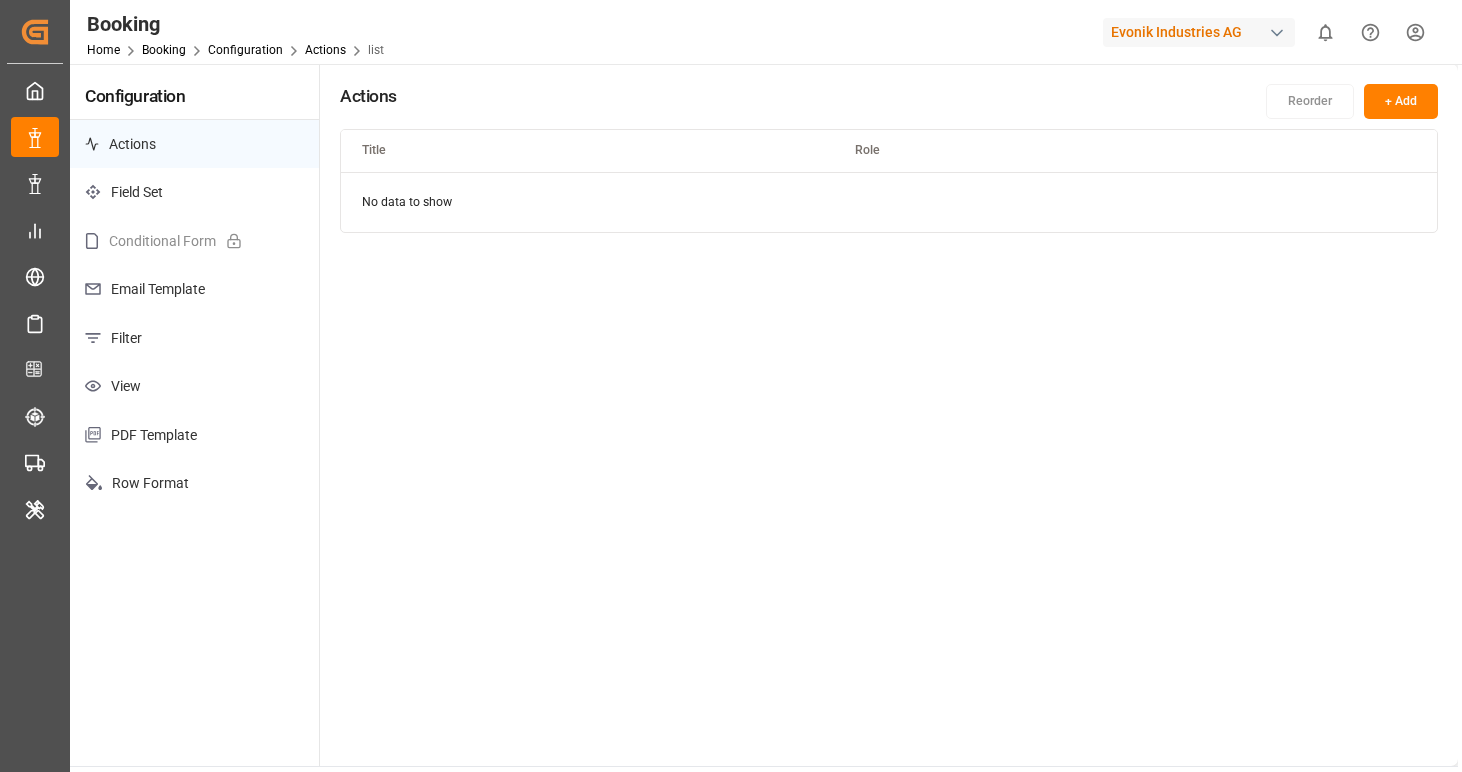 click on "Filter" at bounding box center (194, 338) 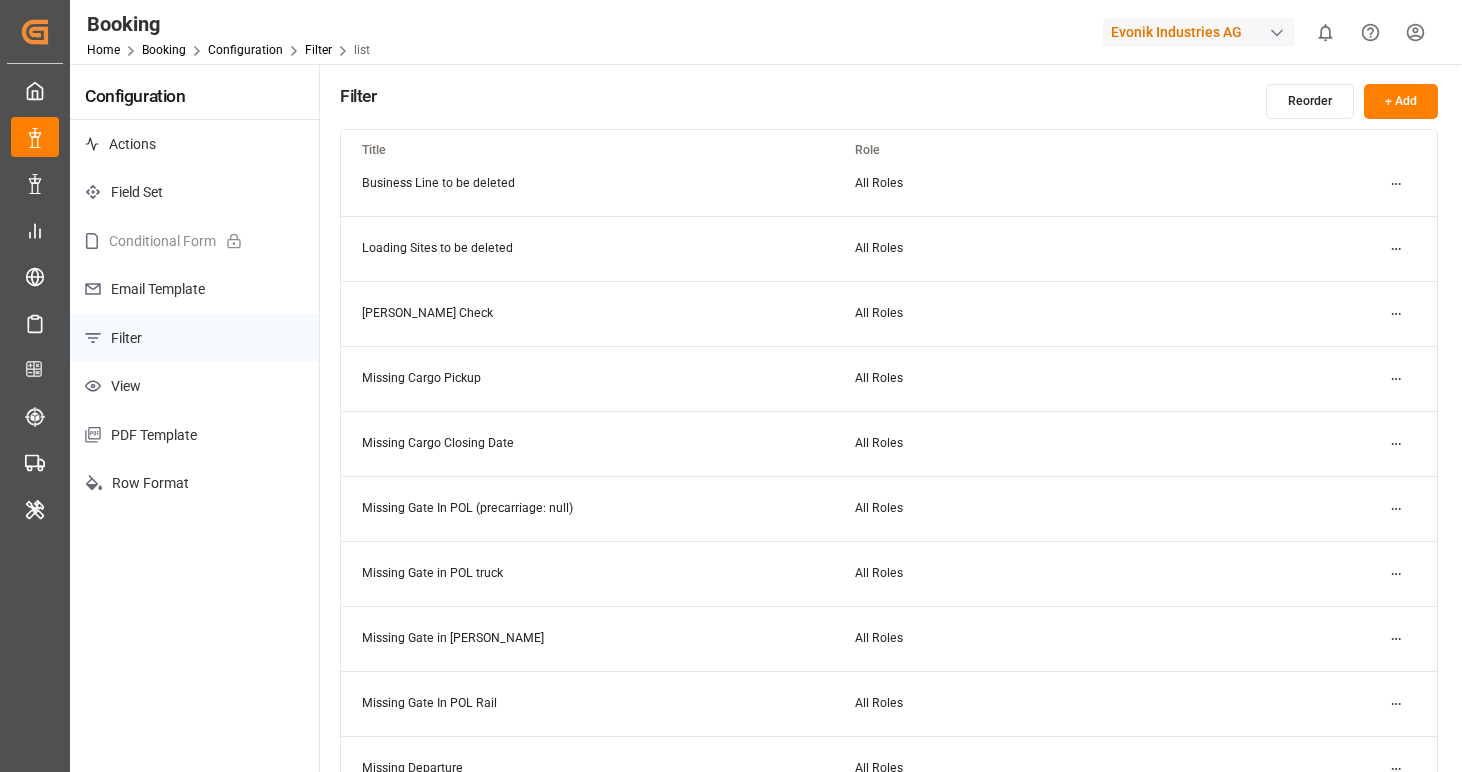 scroll, scrollTop: 217, scrollLeft: 0, axis: vertical 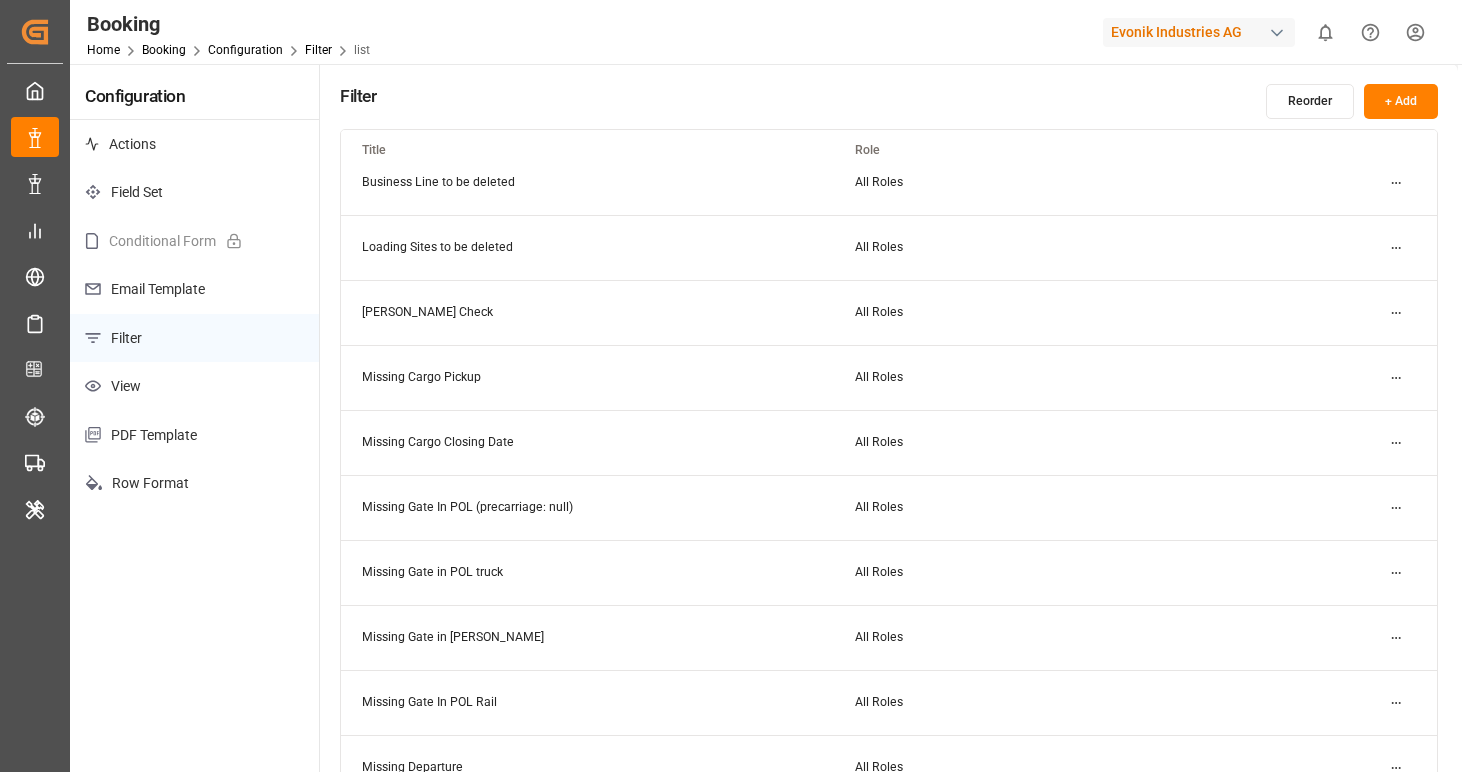 click on "Created by potrace 1.15, written by [PERSON_NAME] [DATE]-[DATE] Created by potrace 1.15, written by [PERSON_NAME] [DATE]-[DATE] My Cockpit My Cockpit Data Management Data Management Shipment Status Overview Shipment Status Overview My Reports My Reports Risk Management Risk Management Schedules Schedules CO2e Calculator CO2e Calculator Tracking Tracking Transport Planner Transport Planner Internal Tool Internal Tool Back to main menu Booking Home Booking Configuration Filter list Evonik Industries AG 0 Notifications Only show unread All Watching Mark all categories read No notifications Configuration Actions Field Set Conditional Form Email Template Filter View PDF Template Row Format Filter Reorder + Add Title Role GHM Tracking SA [PERSON_NAME] All Roles Evonik3rdParty All Roles Business Line to be deleted All Roles Loading Sites to be deleted All Roles [PERSON_NAME] Check All Roles Missing Cargo Pickup All Roles Missing Cargo Closing Date All Roles Missing Gate In POL (precarriage: null) All Roles All Roles All Roles" at bounding box center [731, 386] 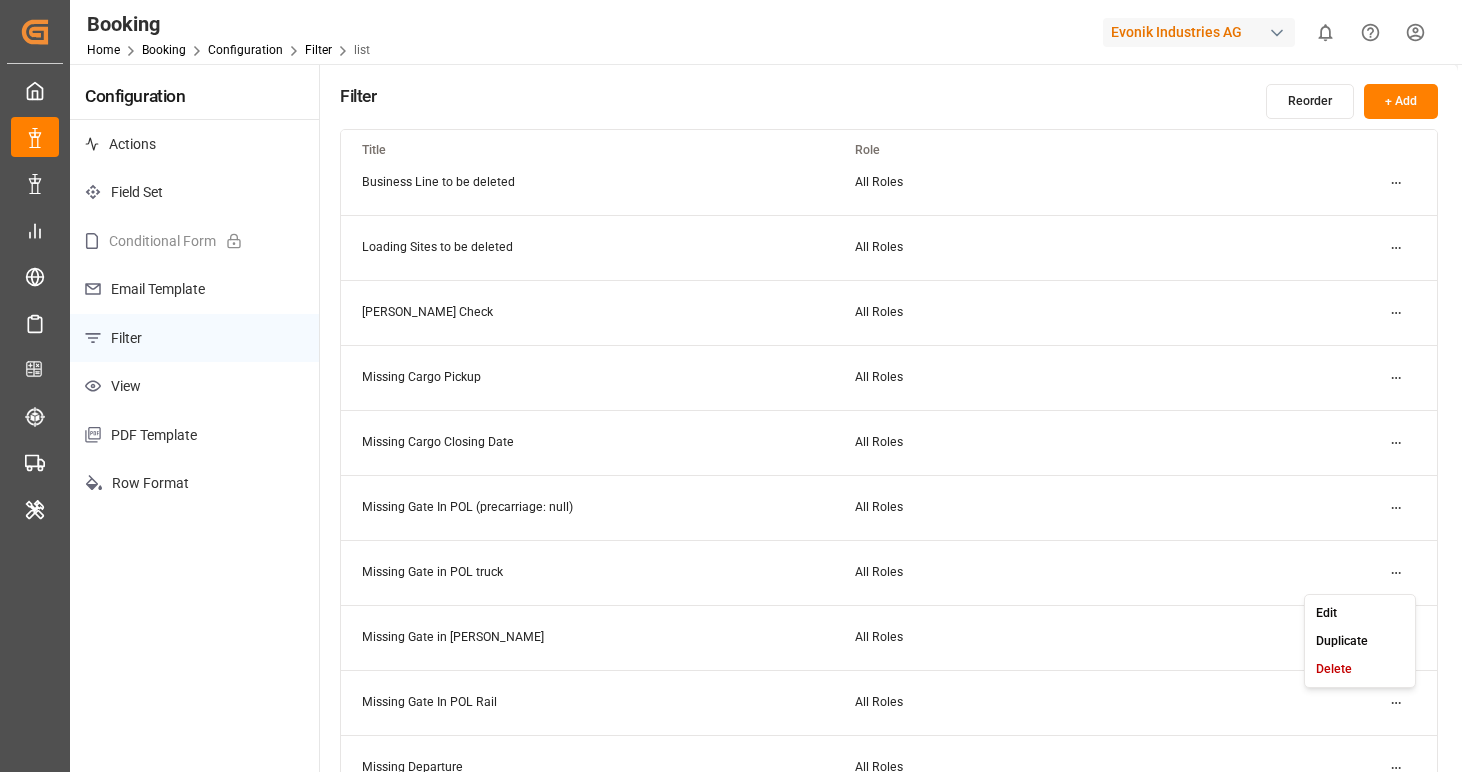 click on "Edit" at bounding box center [1360, 613] 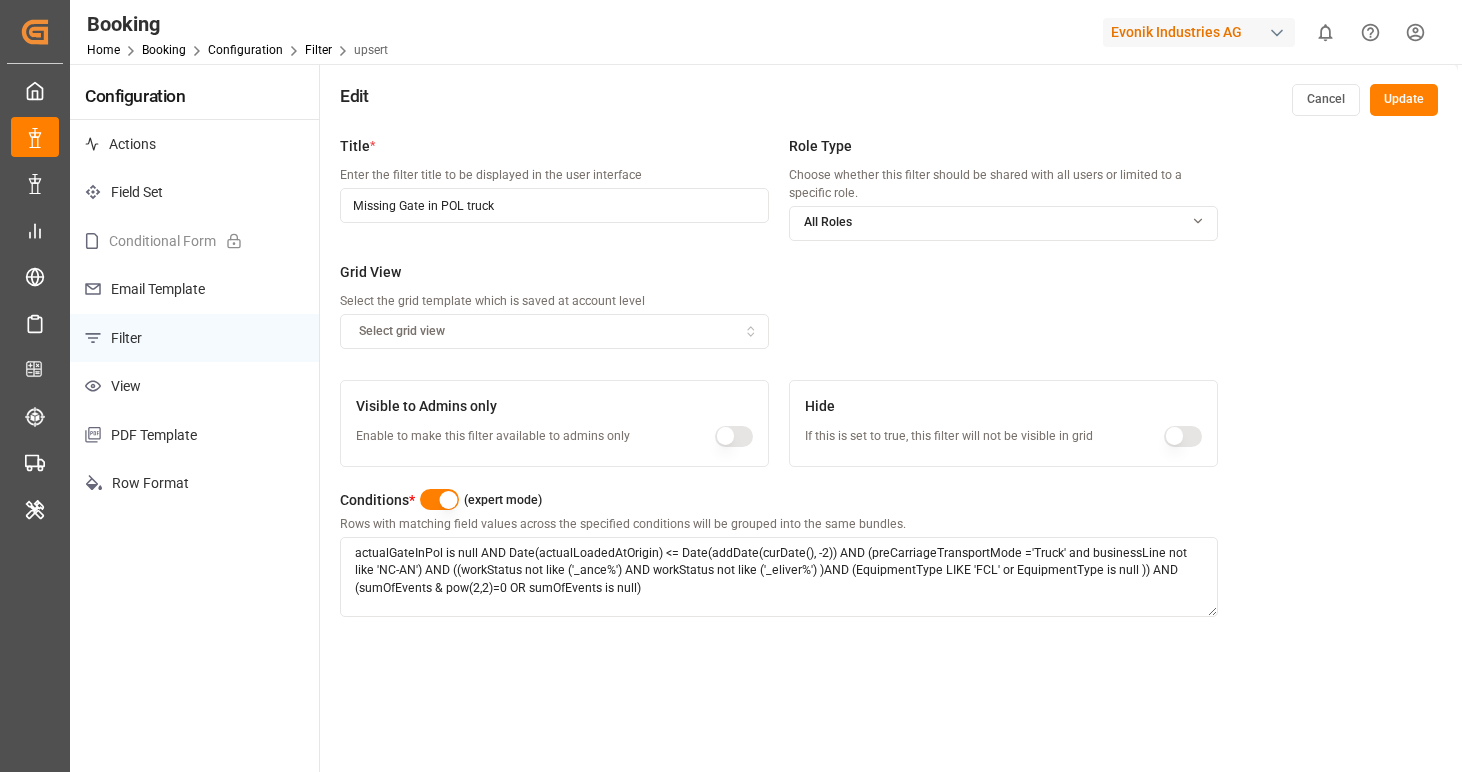 click at bounding box center [439, 499] 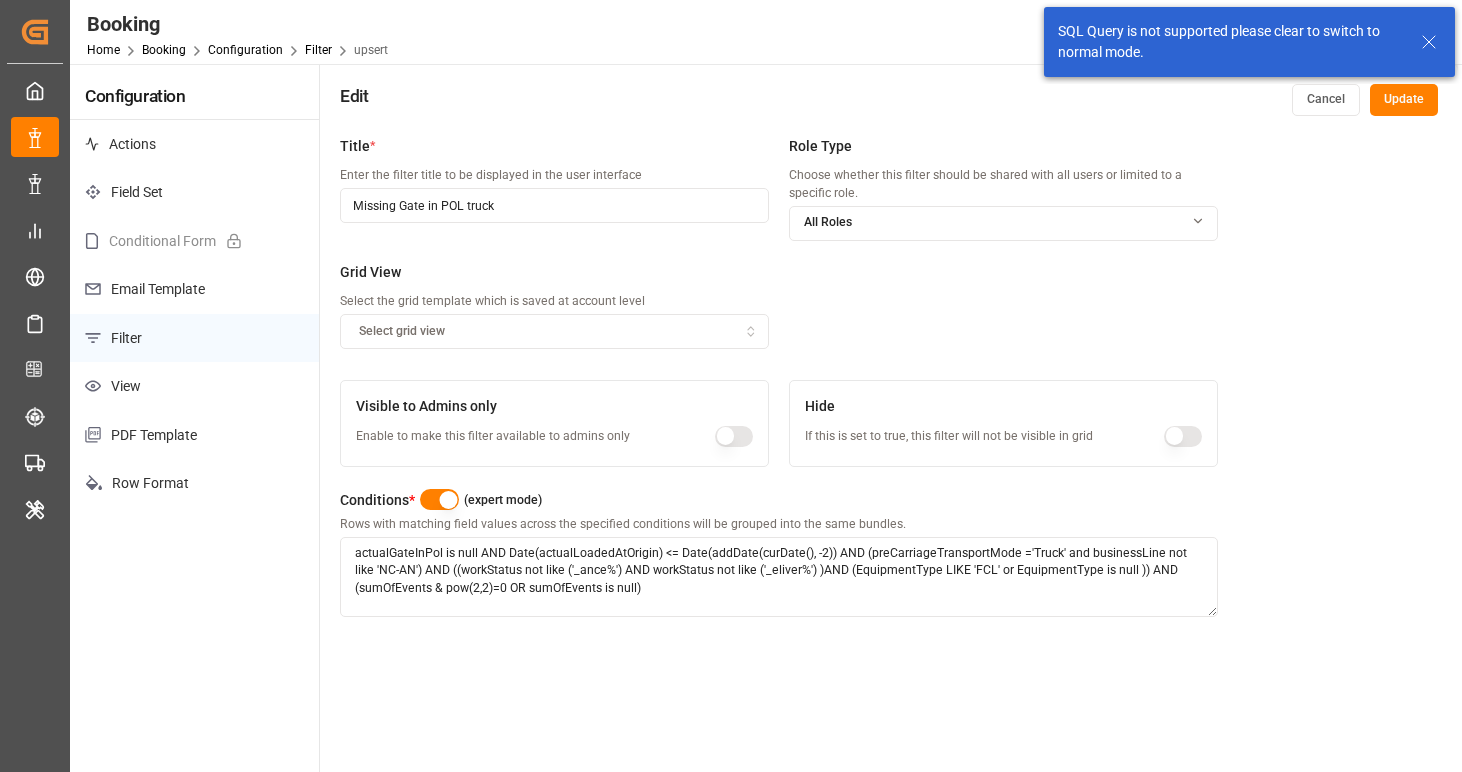 type on "on" 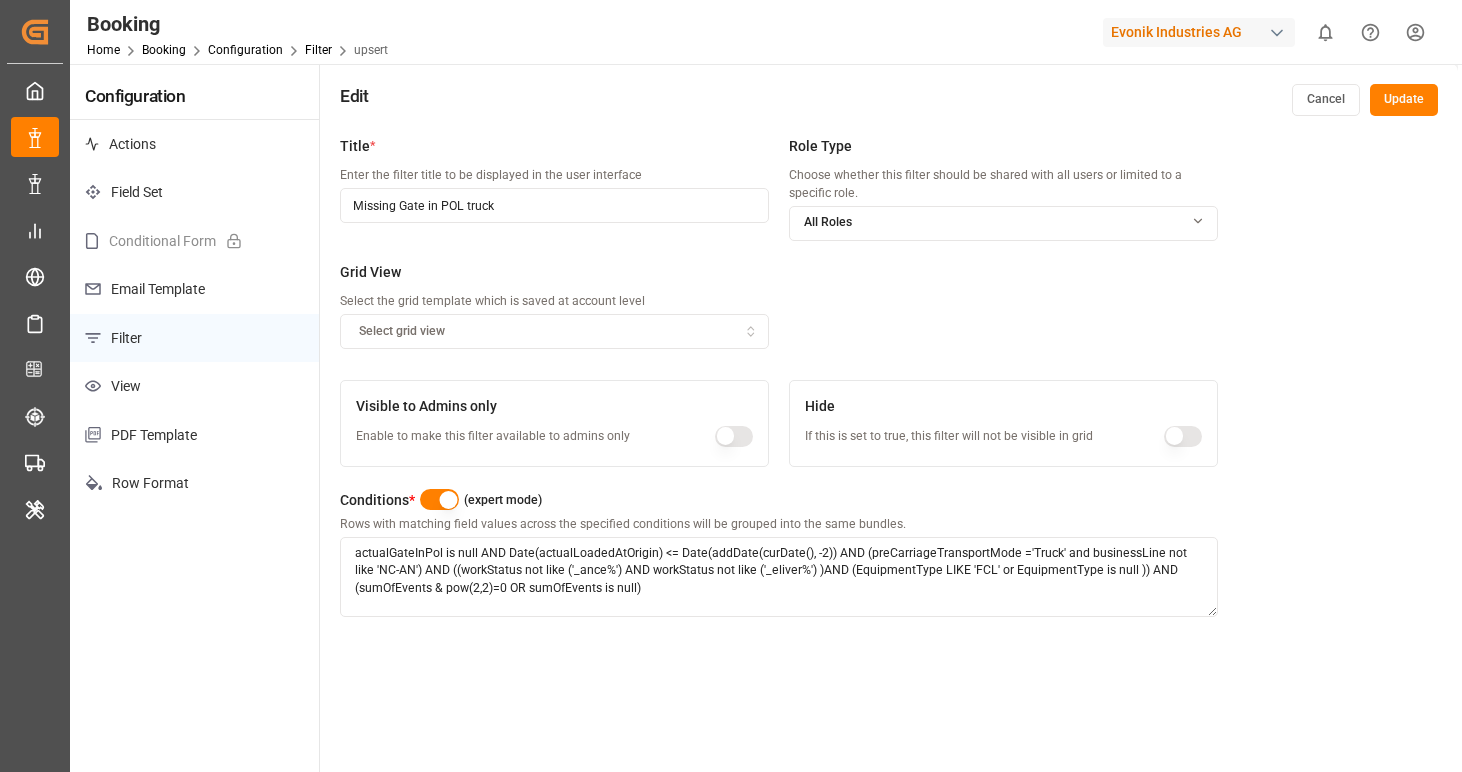 click at bounding box center (439, 499) 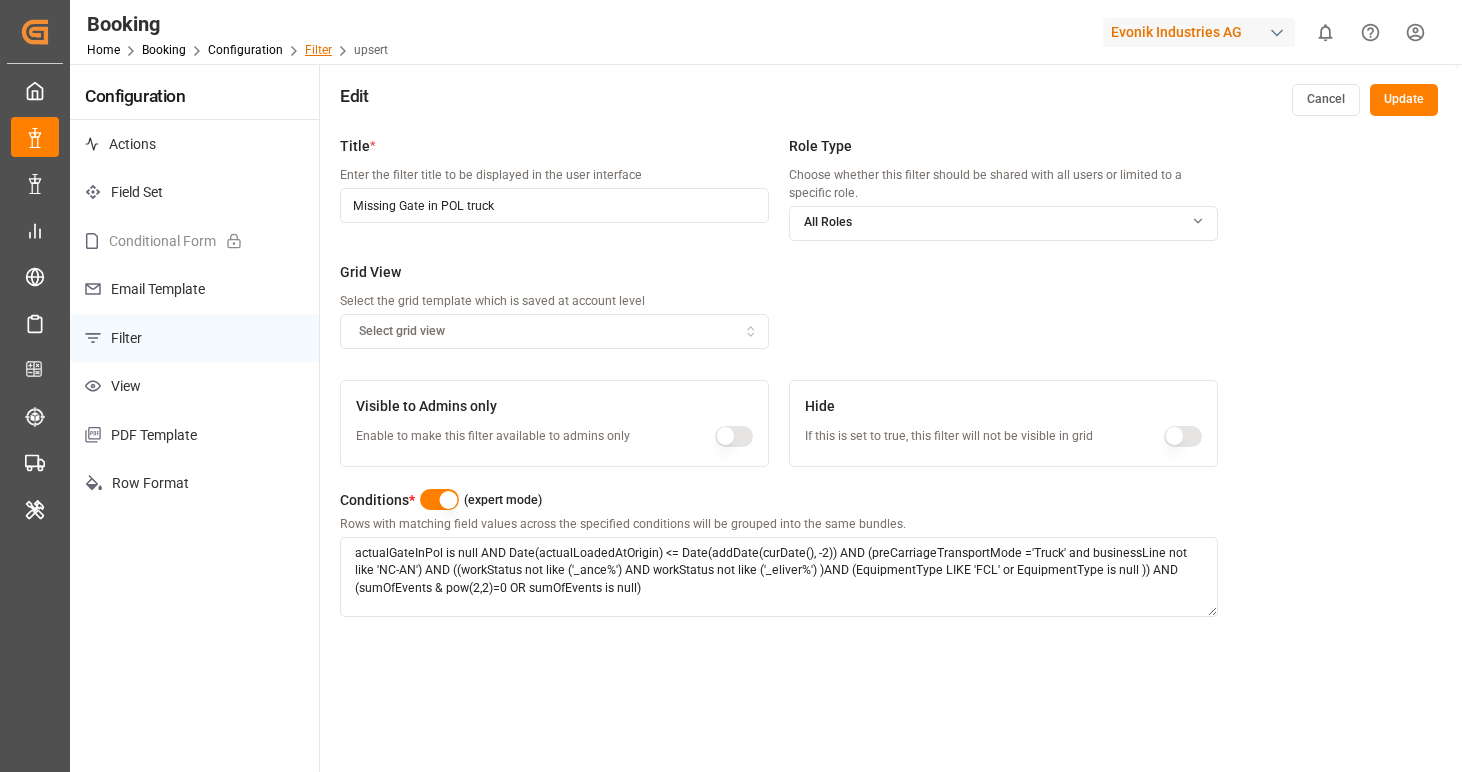 click on "Filter" at bounding box center [318, 50] 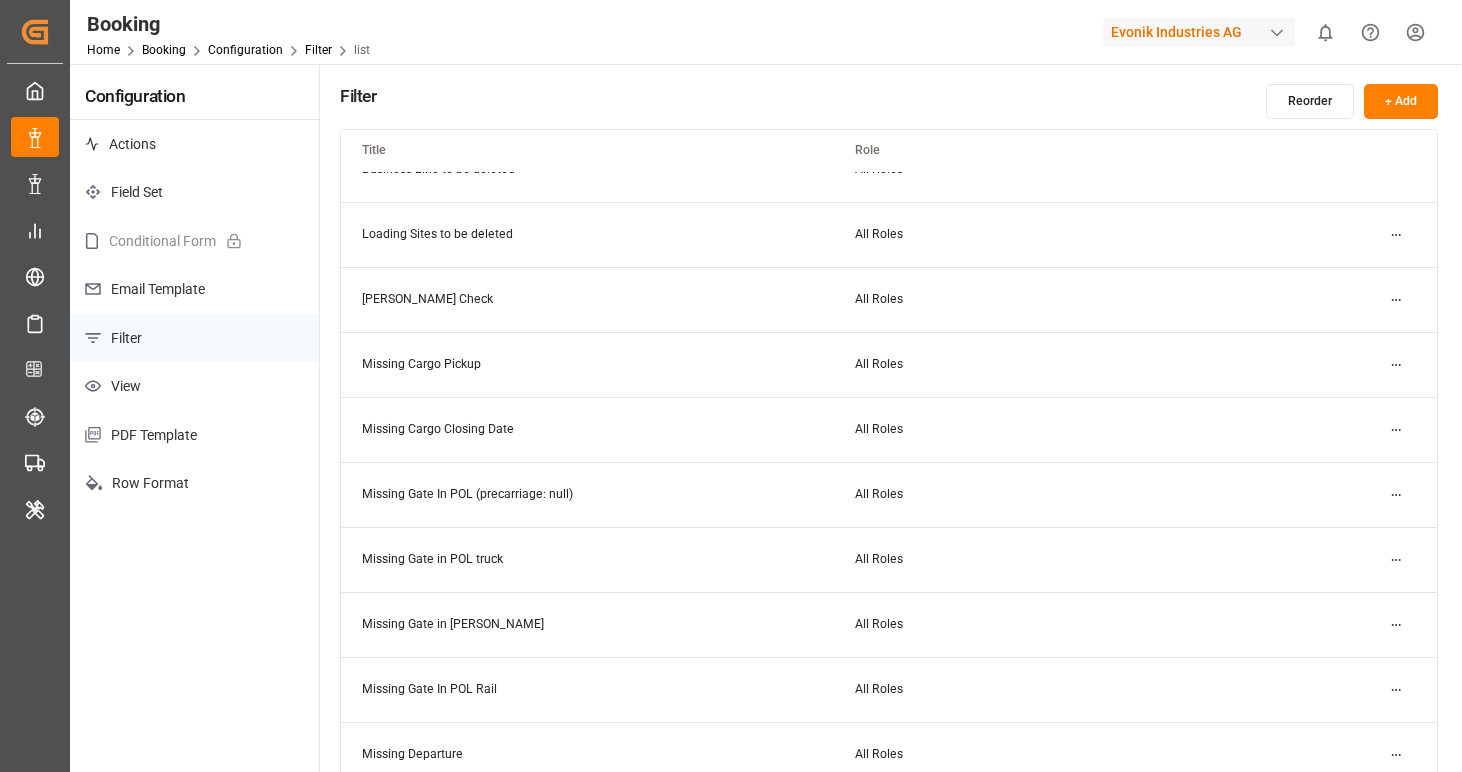 scroll, scrollTop: 340, scrollLeft: 0, axis: vertical 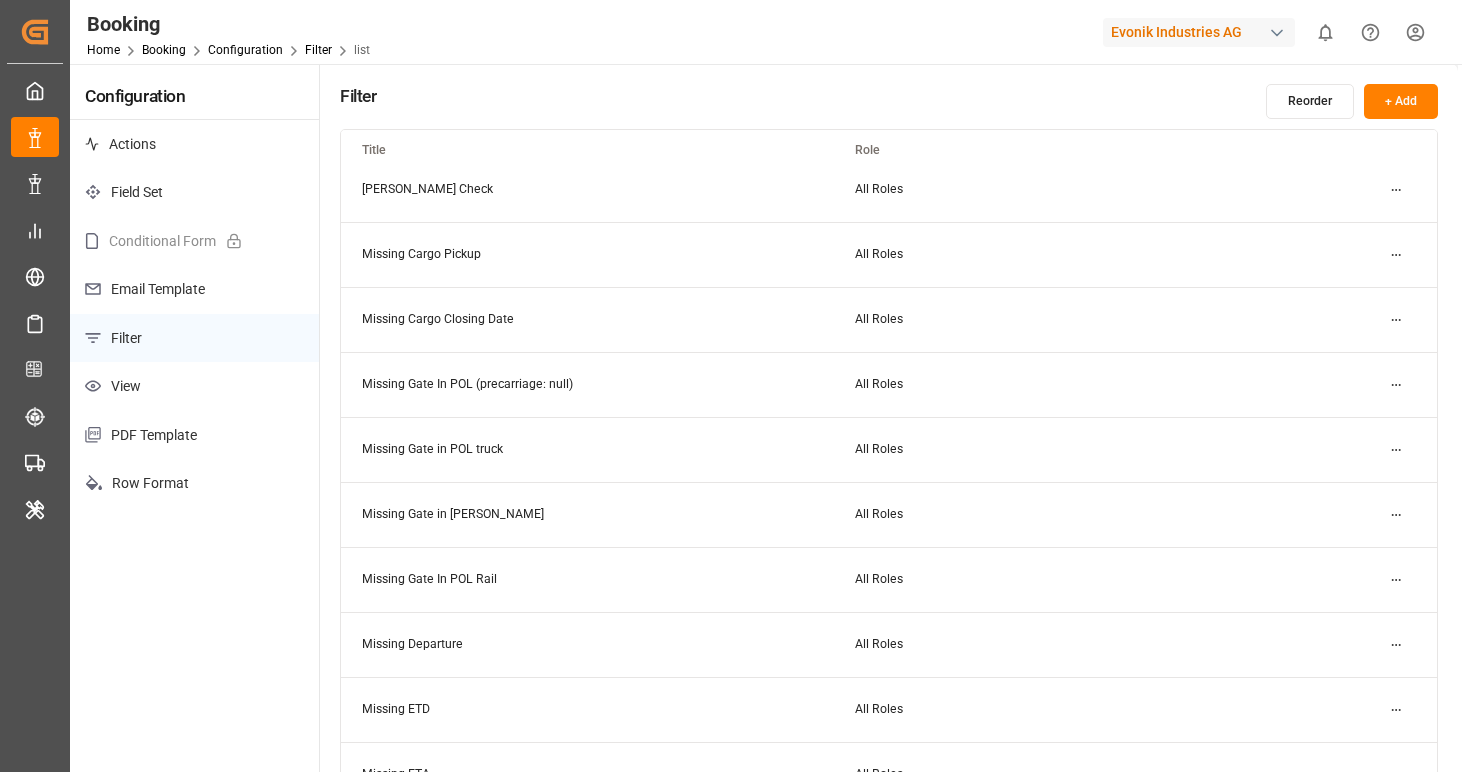 click on "Created by potrace 1.15, written by [PERSON_NAME] [DATE]-[DATE] Created by potrace 1.15, written by [PERSON_NAME] [DATE]-[DATE] My Cockpit My Cockpit Data Management Data Management Shipment Status Overview Shipment Status Overview My Reports My Reports Risk Management Risk Management Schedules Schedules CO2e Calculator CO2e Calculator Tracking Tracking Transport Planner Transport Planner Internal Tool Internal Tool Back to main menu Booking Home Booking Configuration Filter list Evonik Industries AG 0 Notifications Only show unread All Watching Mark all categories read No notifications Configuration Actions Field Set Conditional Form Email Template Filter View PDF Template Row Format Filter Reorder + Add Title Role GHM Tracking SA [PERSON_NAME] All Roles Evonik3rdParty All Roles Business Line to be deleted All Roles Loading Sites to be deleted All Roles [PERSON_NAME] Check All Roles Missing Cargo Pickup All Roles Missing Cargo Closing Date All Roles Missing Gate In POL (precarriage: null) All Roles All Roles All Roles" at bounding box center [731, 386] 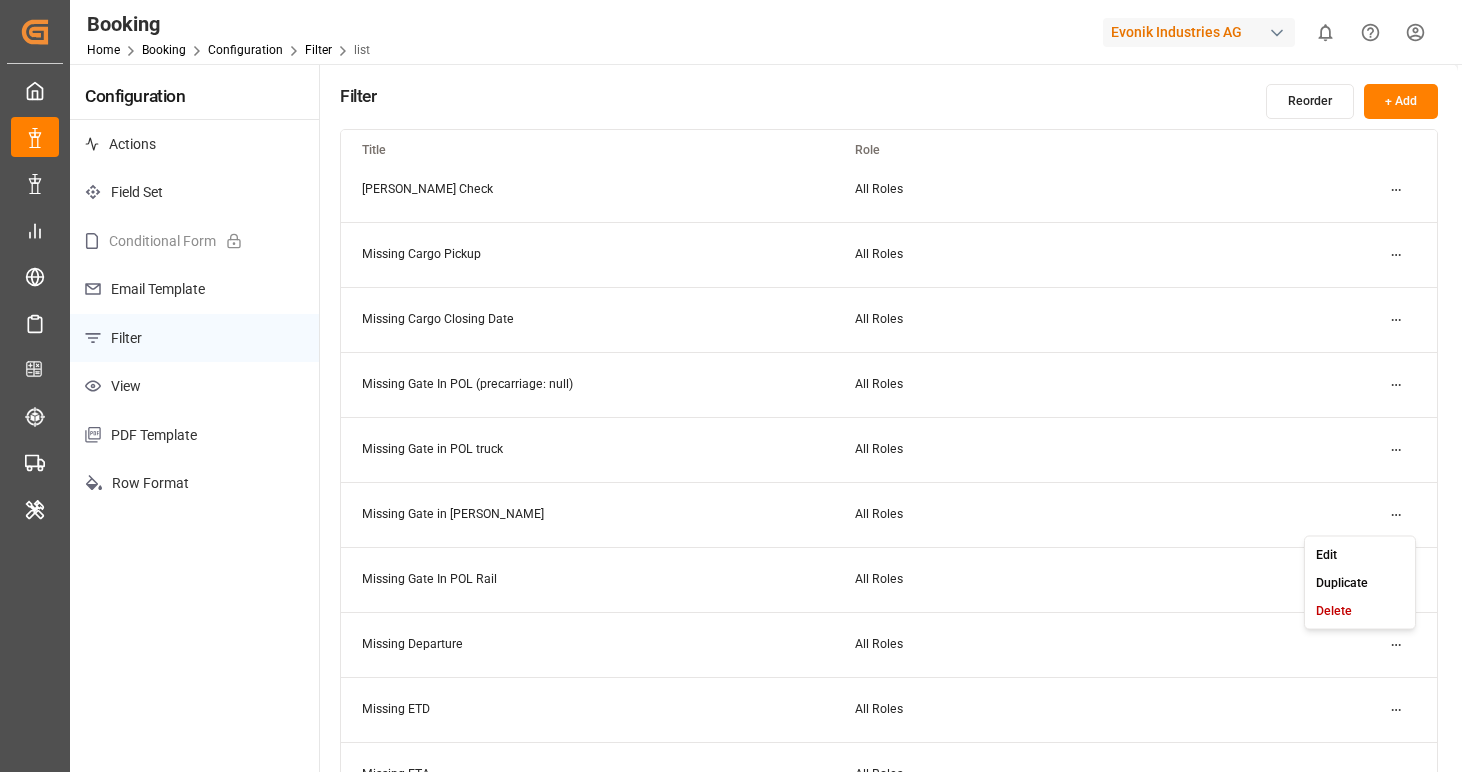 click on "Edit" at bounding box center (1360, 554) 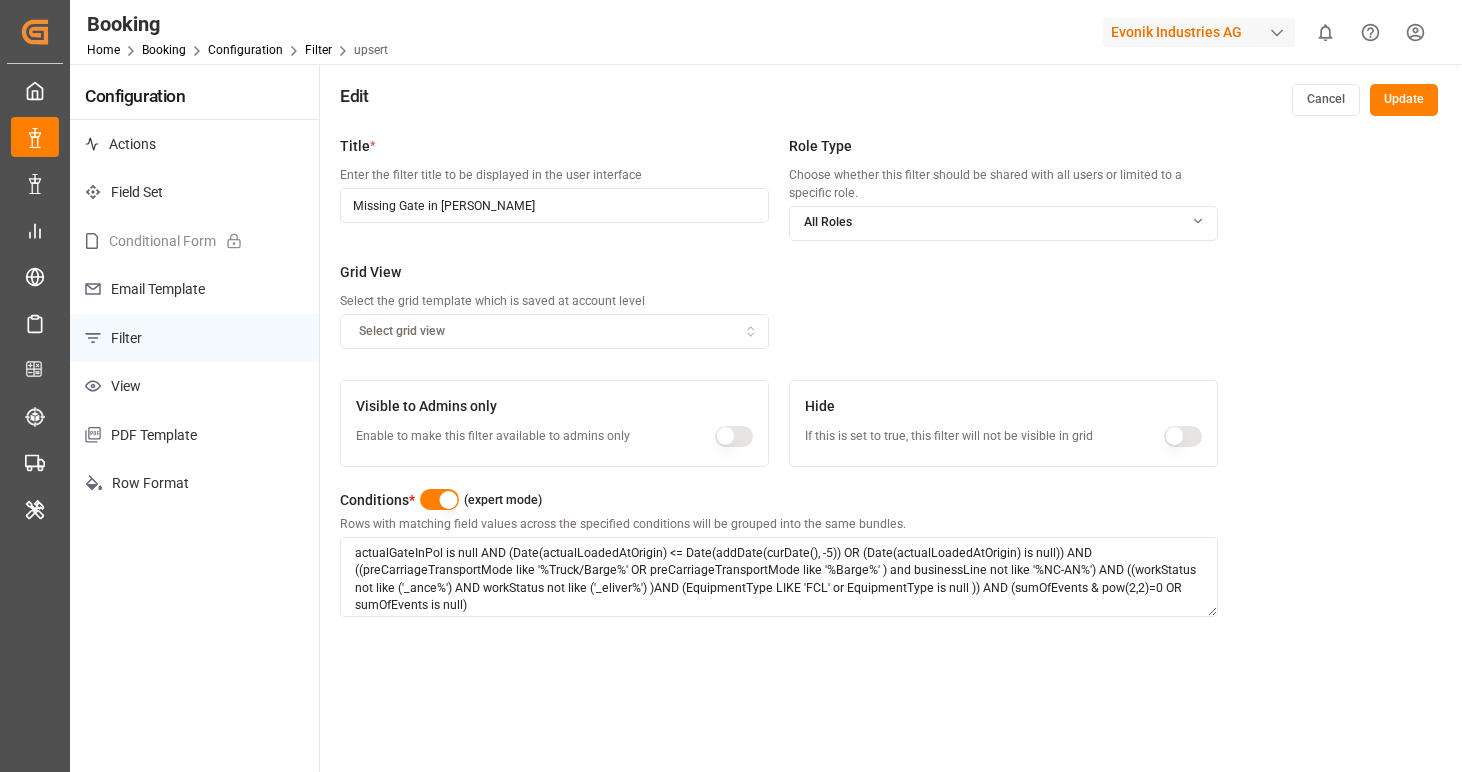 click on "Conditions * (expert mode)" at bounding box center (779, 500) 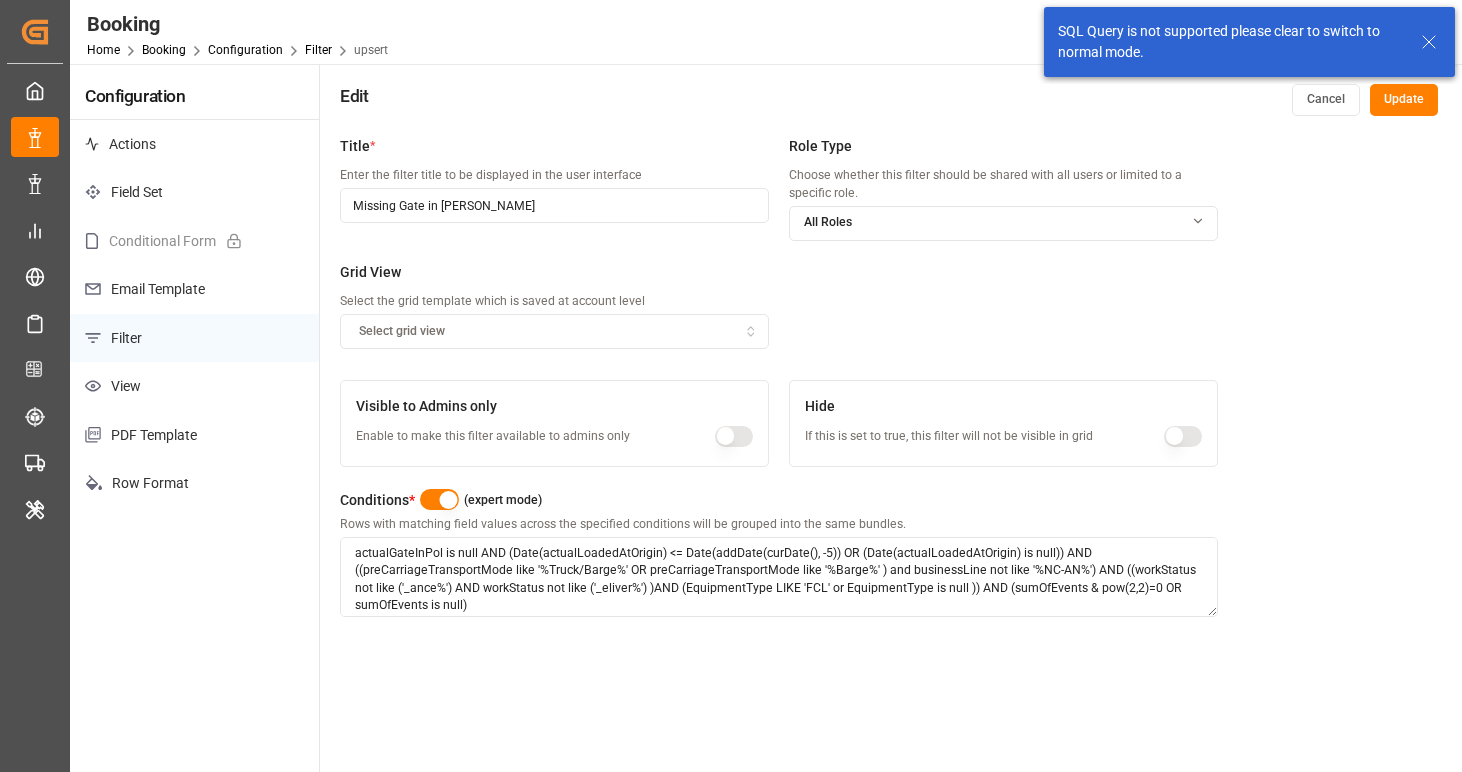 type on "on" 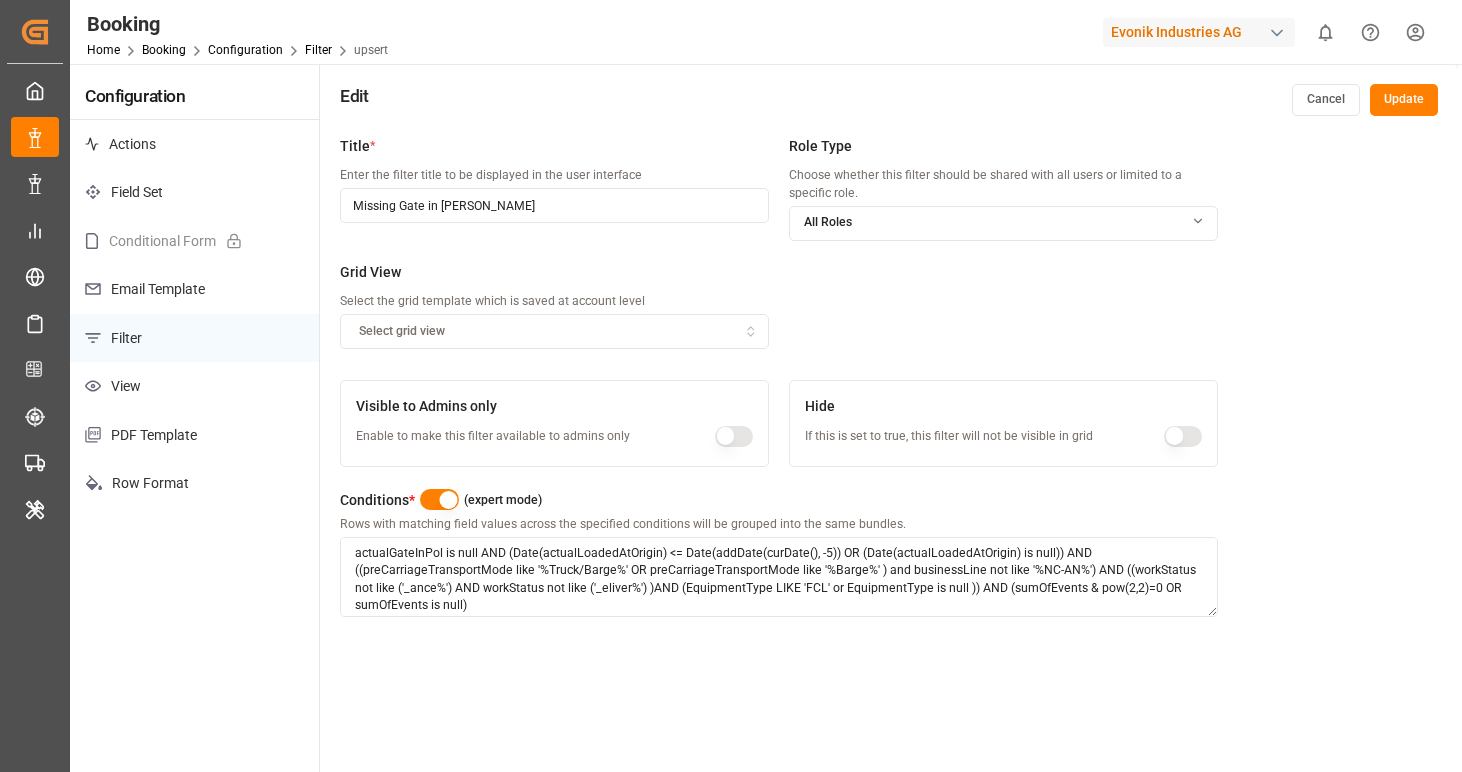 click on "Conditions * (expert mode)" at bounding box center [779, 500] 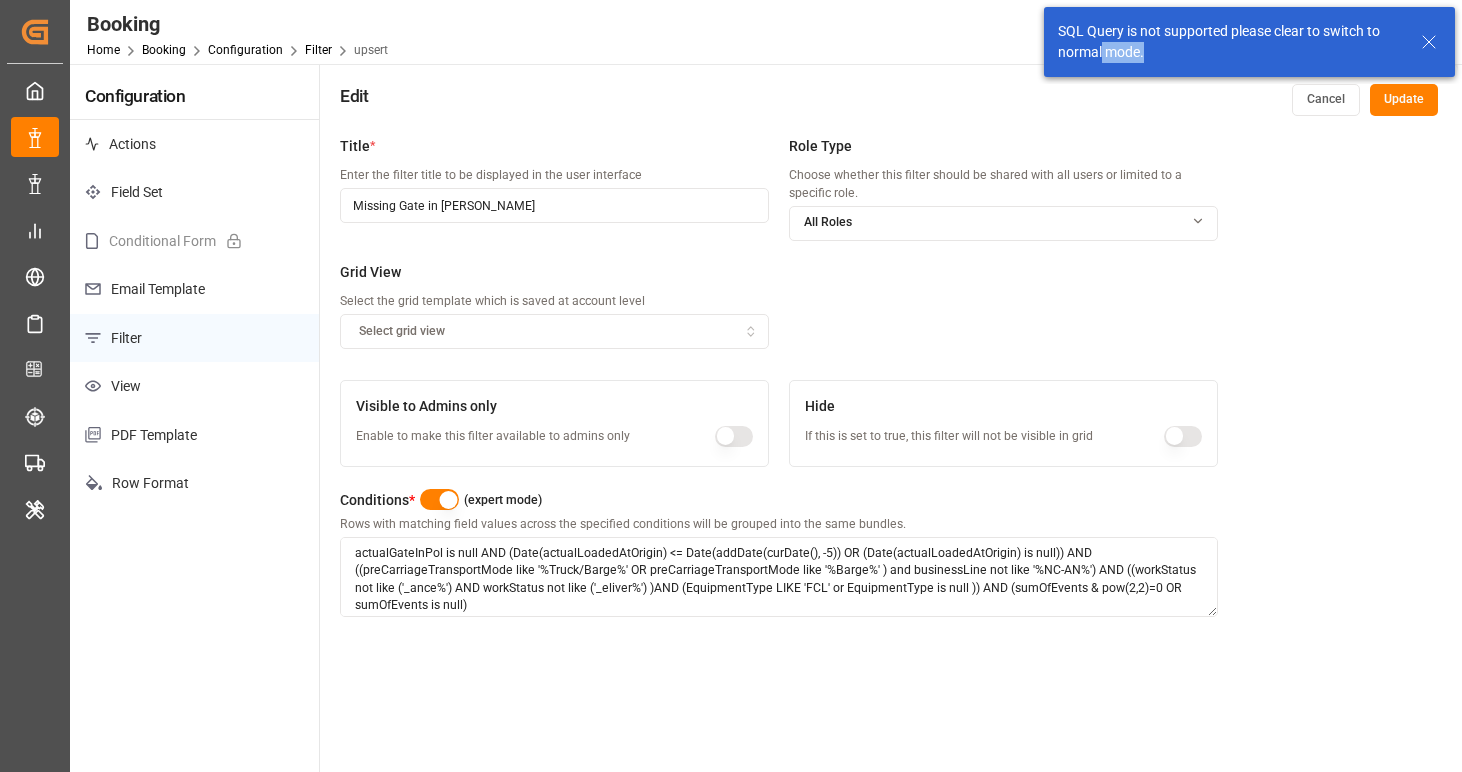 drag, startPoint x: 1102, startPoint y: 43, endPoint x: 1266, endPoint y: 46, distance: 164.02744 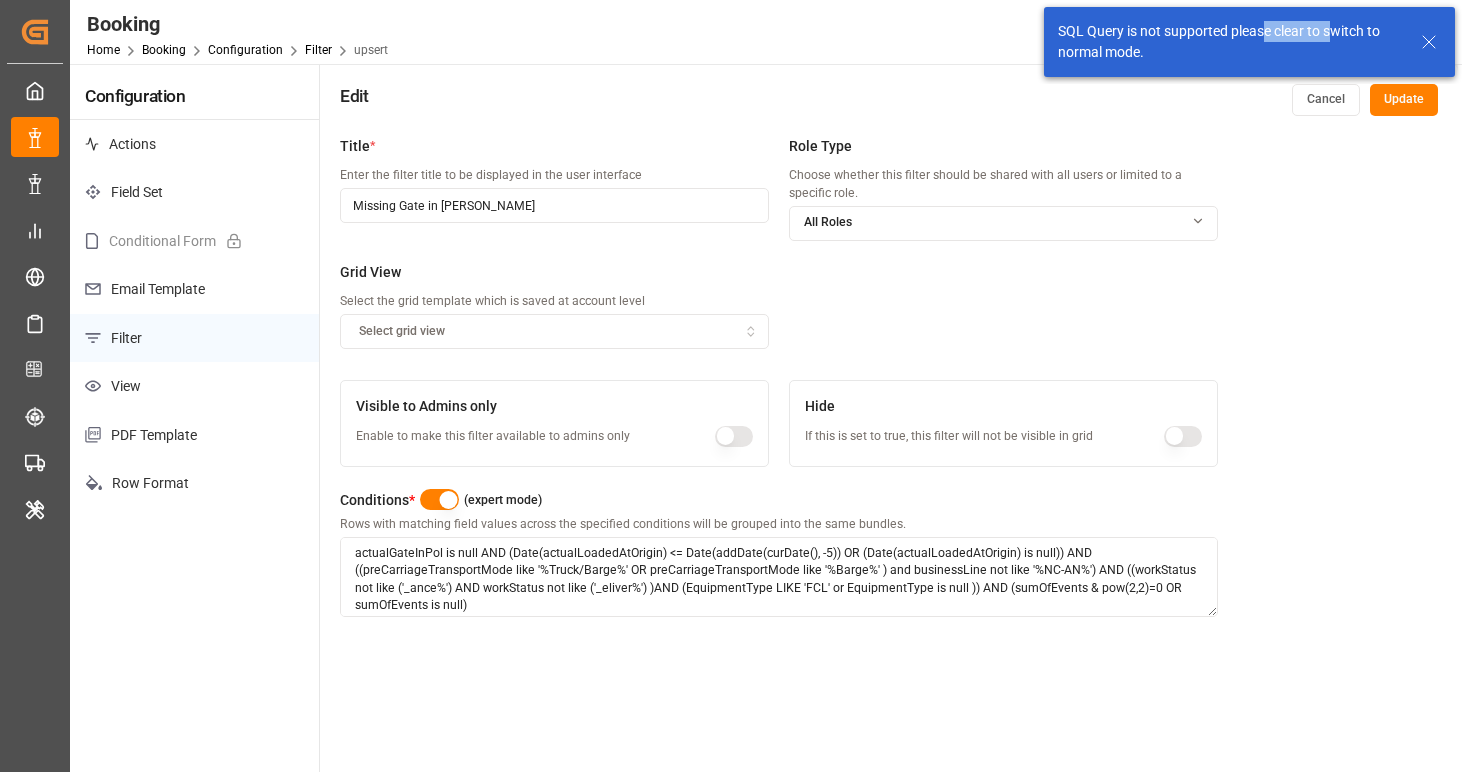 drag, startPoint x: 1267, startPoint y: 35, endPoint x: 1337, endPoint y: 40, distance: 70.178345 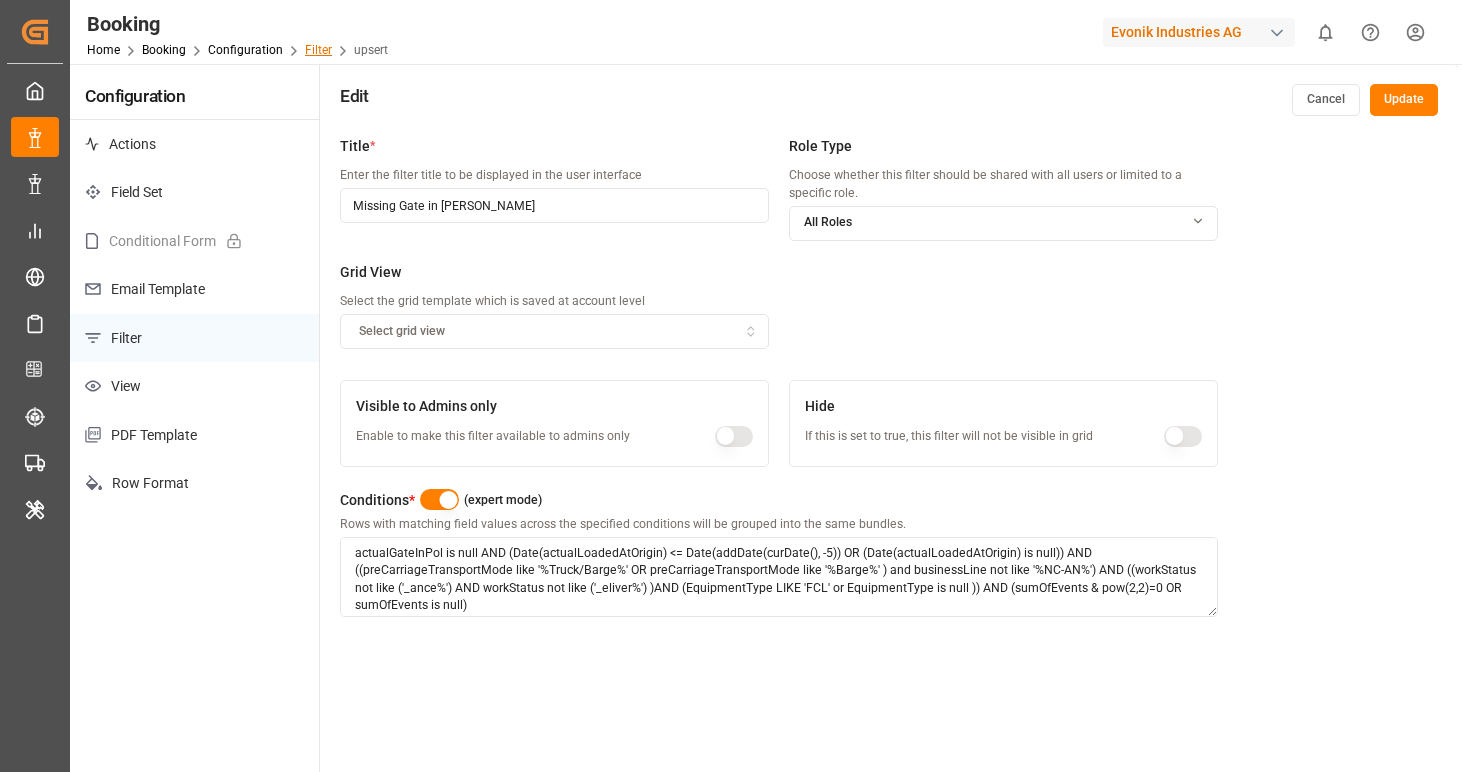 click on "Filter" at bounding box center (318, 50) 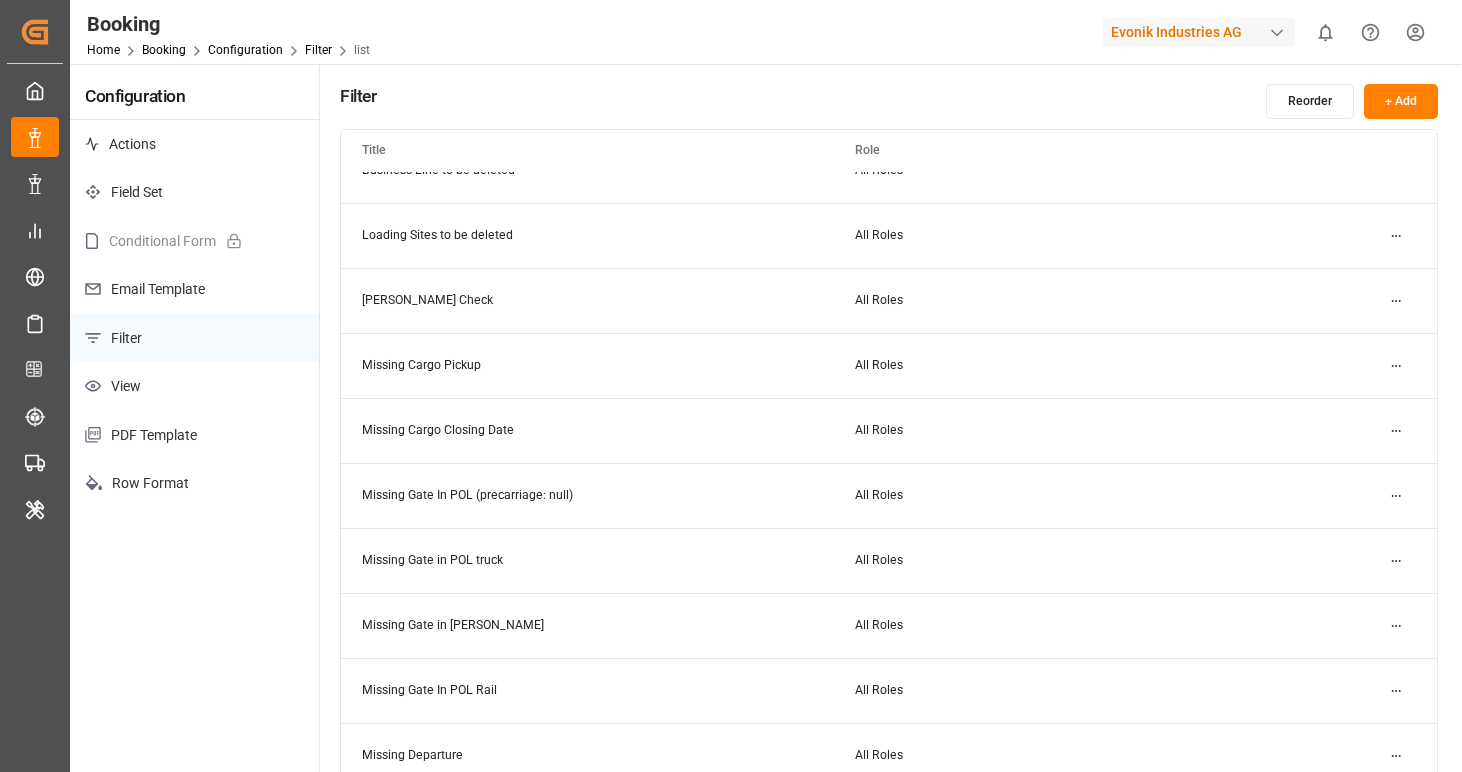 scroll, scrollTop: 314, scrollLeft: 0, axis: vertical 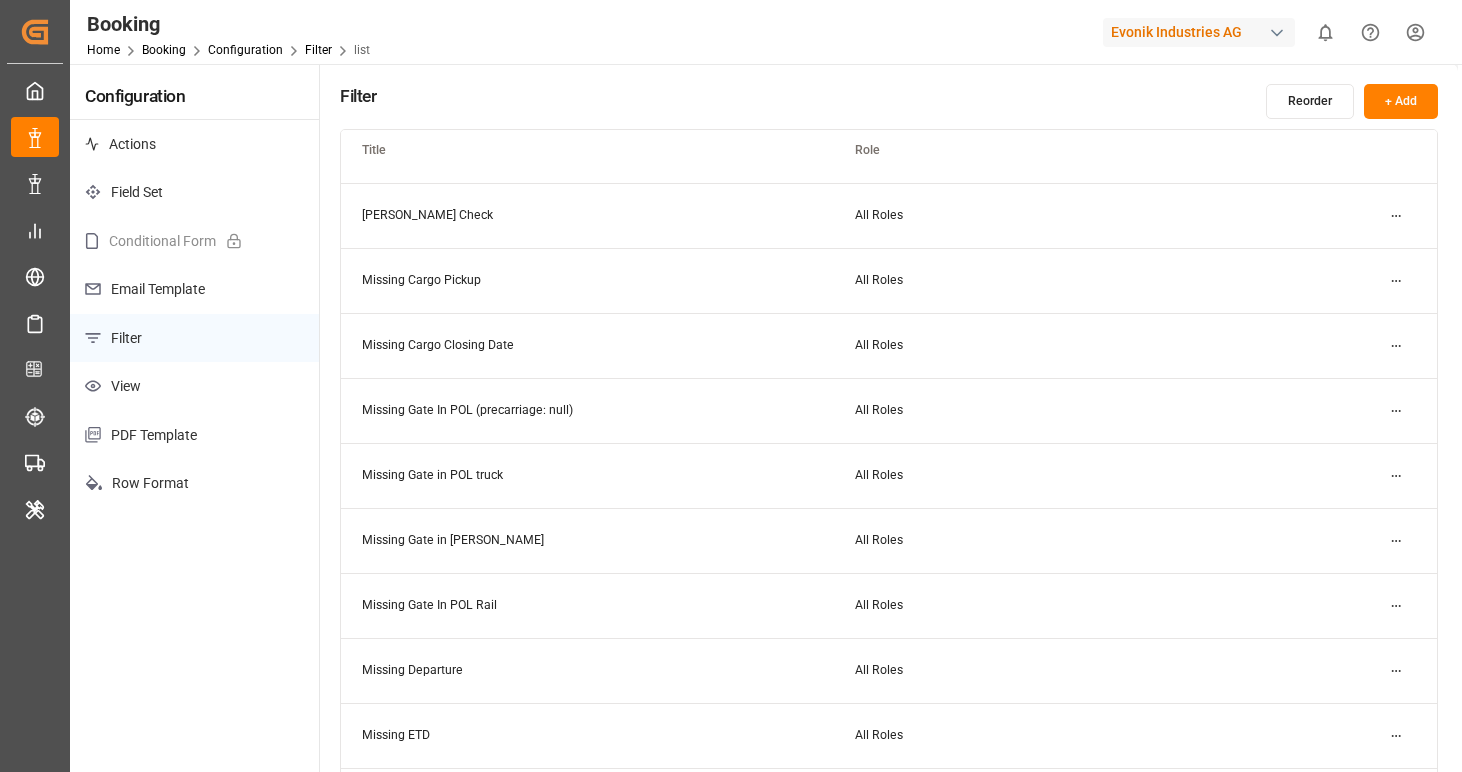 click on "Created by potrace 1.15, written by [PERSON_NAME] [DATE]-[DATE] Created by potrace 1.15, written by [PERSON_NAME] [DATE]-[DATE] My Cockpit My Cockpit Data Management Data Management Shipment Status Overview Shipment Status Overview My Reports My Reports Risk Management Risk Management Schedules Schedules CO2e Calculator CO2e Calculator Tracking Tracking Transport Planner Transport Planner Internal Tool Internal Tool Back to main menu Full View Full View Slim View Slim View Booking Home Booking Configuration Filter list Evonik Industries AG 0 Notifications Only show unread All Watching Mark all categories read No notifications Configuration Actions Field Set Conditional Form Email Template Filter View PDF Template Row Format Filter Reorder + Add Title Role GHM Tracking SA [PERSON_NAME] All Roles Evonik3rdParty All Roles Business Line to be deleted All Roles Loading Sites to be deleted All Roles [PERSON_NAME] Check All Roles Missing Cargo Pickup All Roles Missing Cargo Closing Date All Roles All Roles All Roles All Roles" at bounding box center (731, 386) 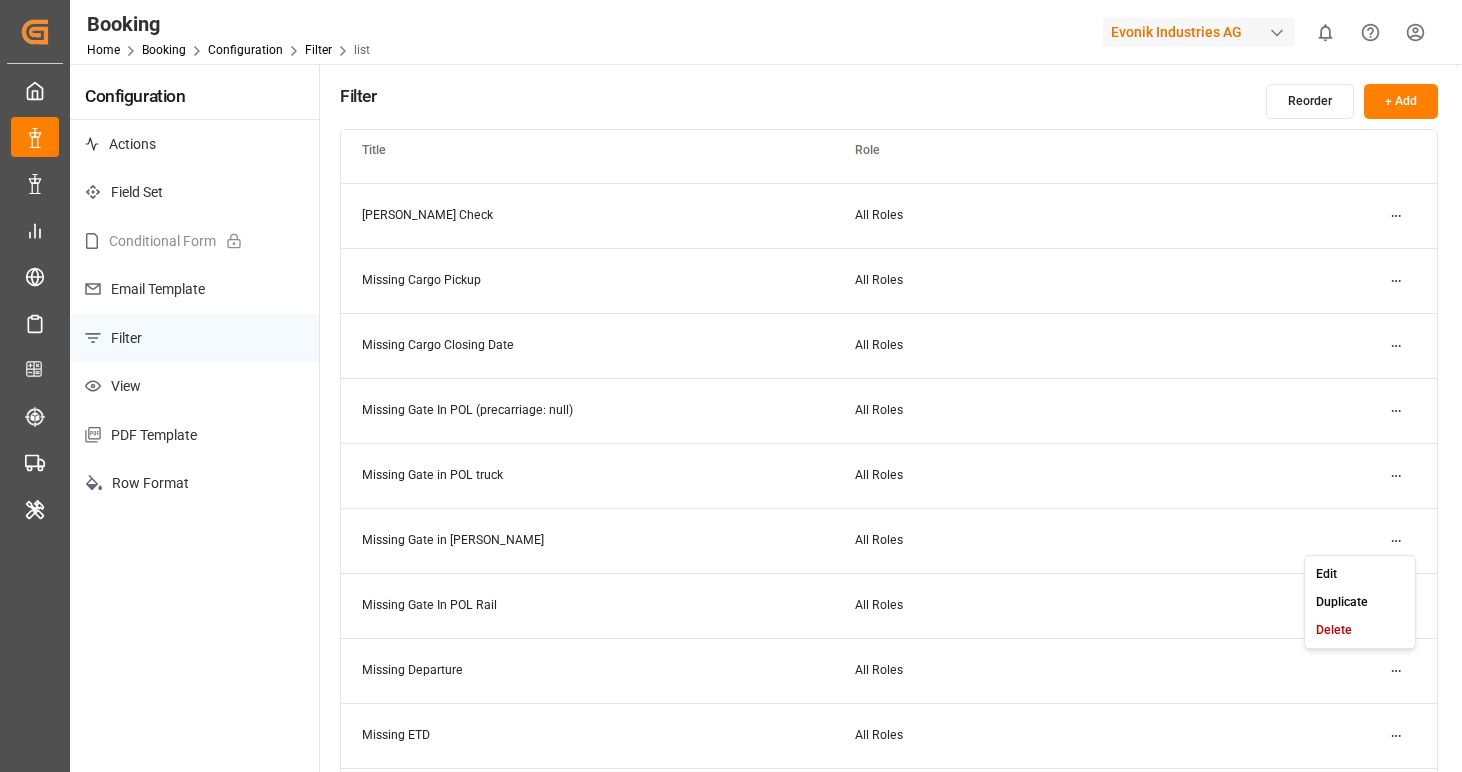 click on "Edit" at bounding box center (1360, 574) 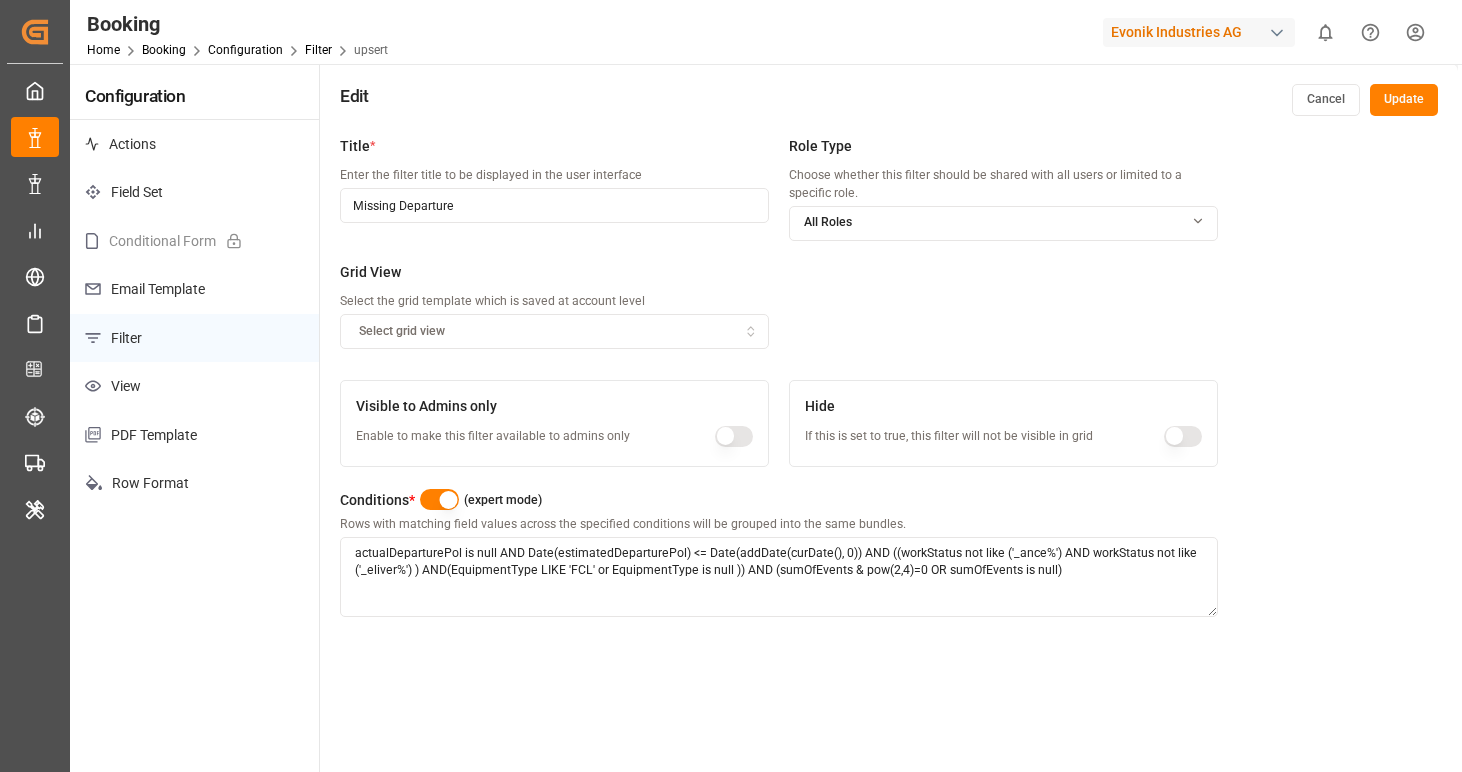 click at bounding box center (439, 499) 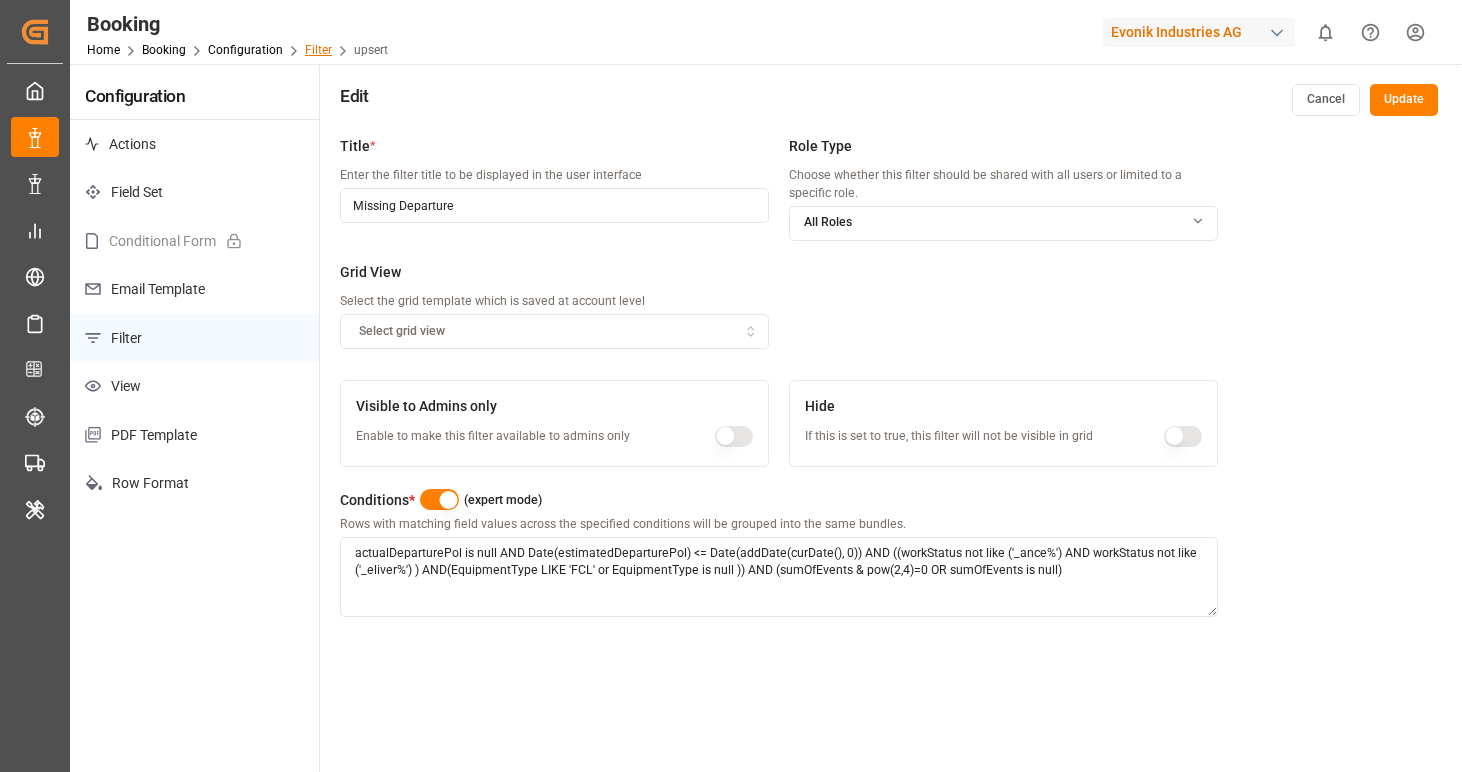 click on "Filter" at bounding box center [318, 50] 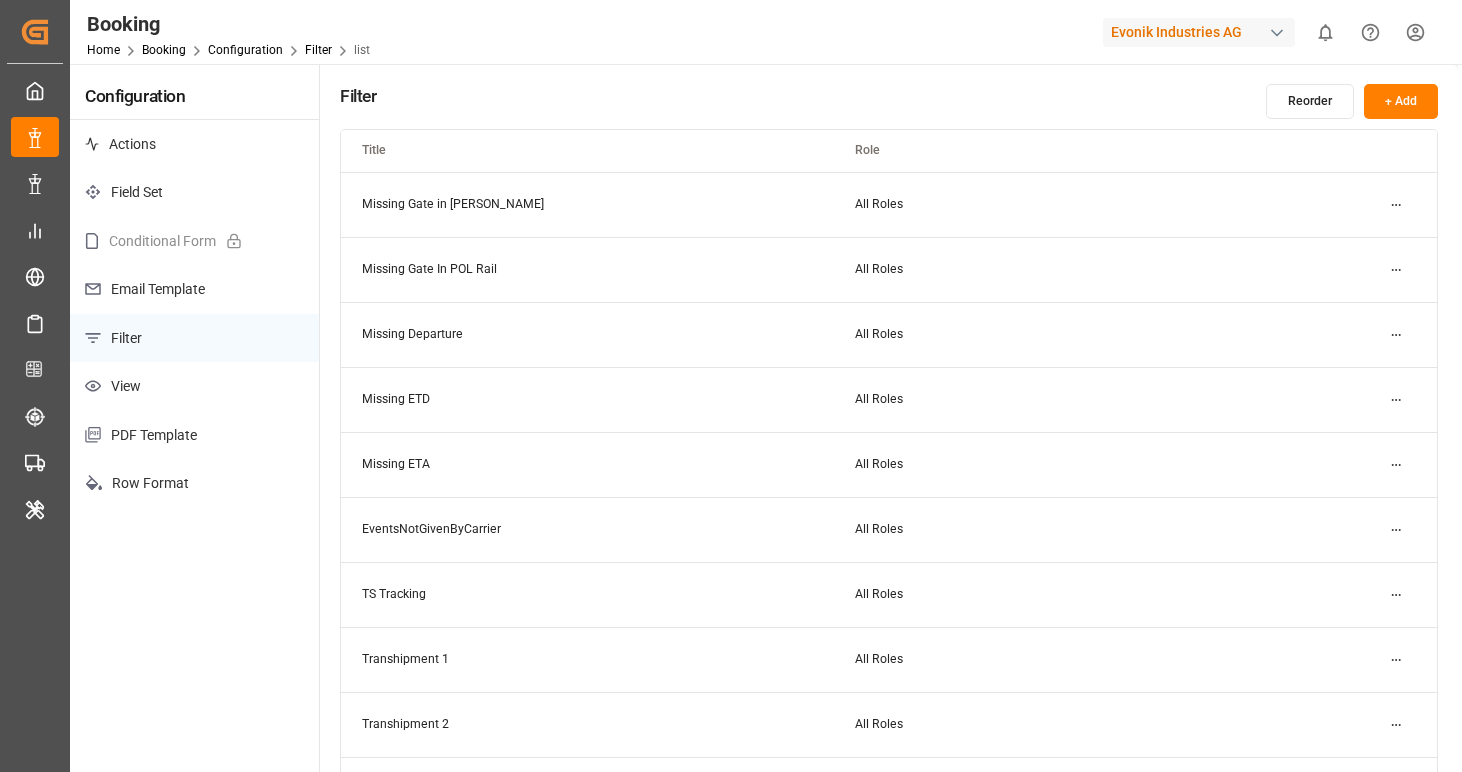 scroll, scrollTop: 736, scrollLeft: 0, axis: vertical 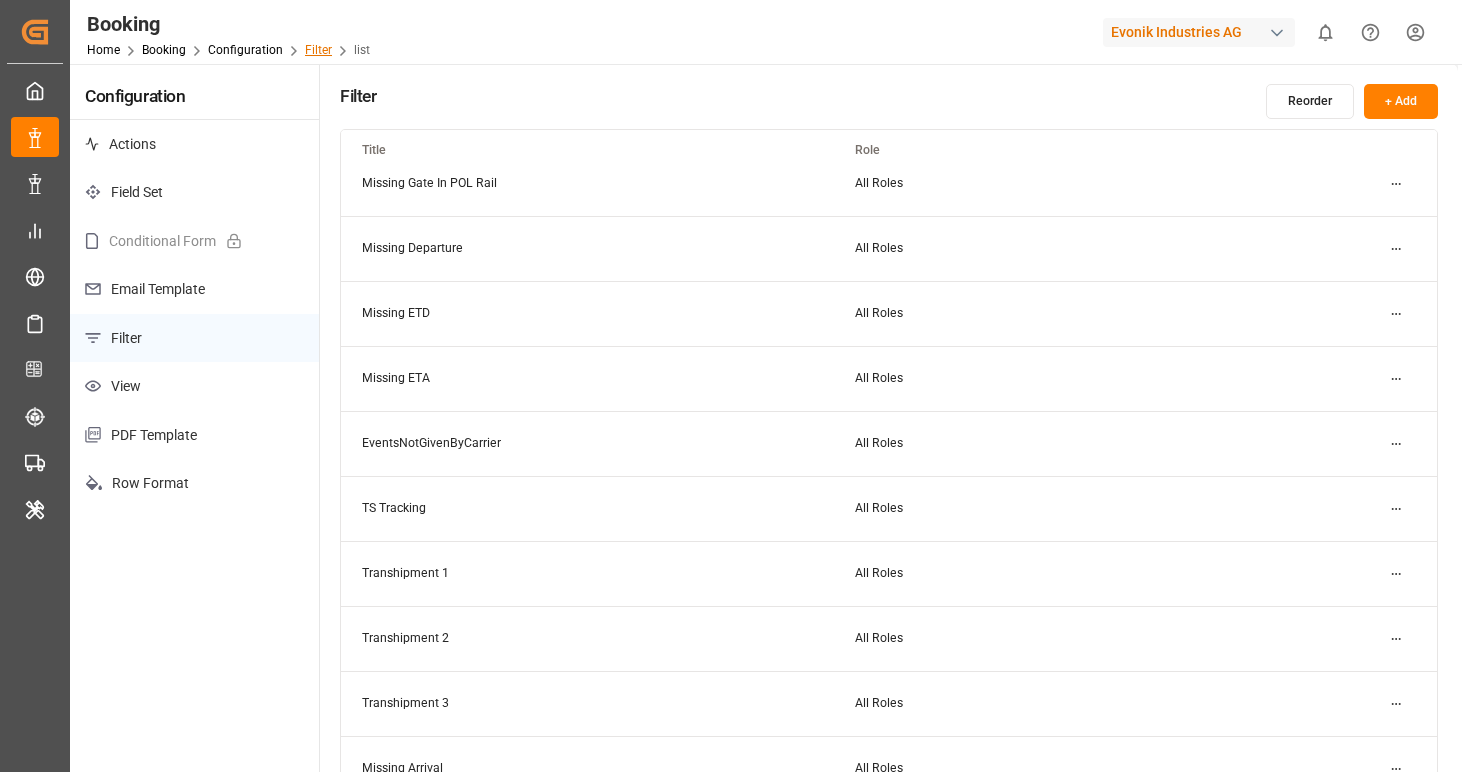 click on "Filter" at bounding box center (318, 50) 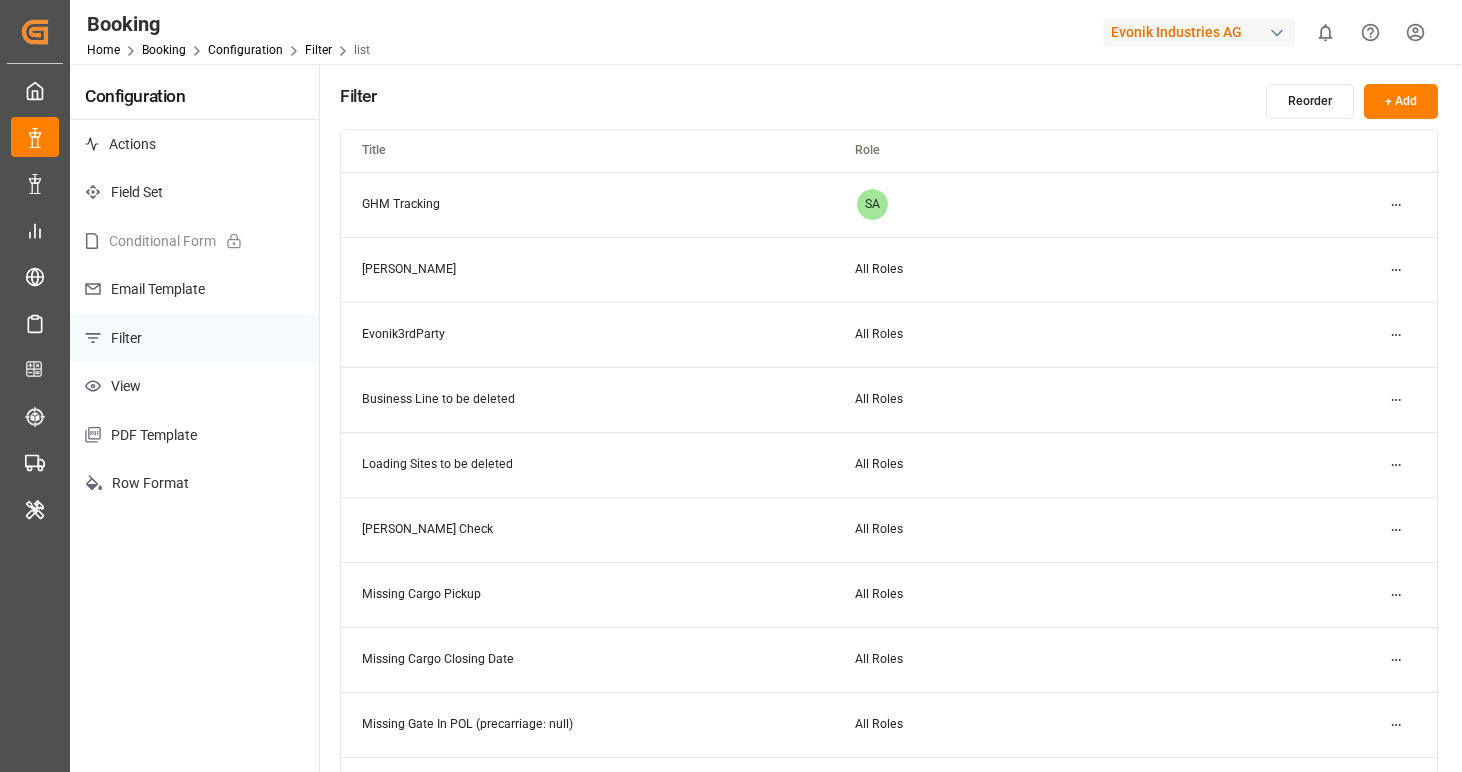 click on "Home Booking Configuration Filter list" at bounding box center [228, 49] 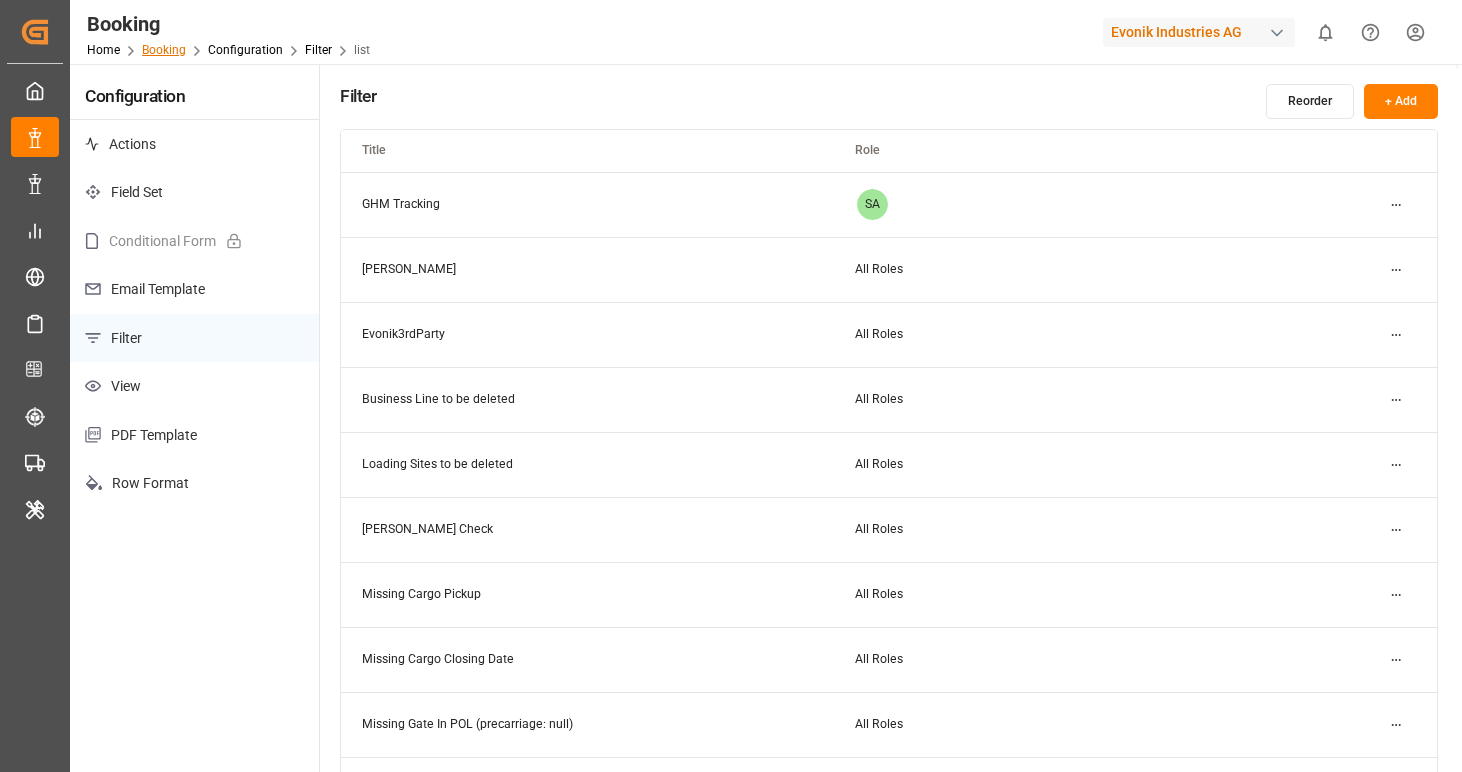 click on "Booking" at bounding box center [164, 50] 